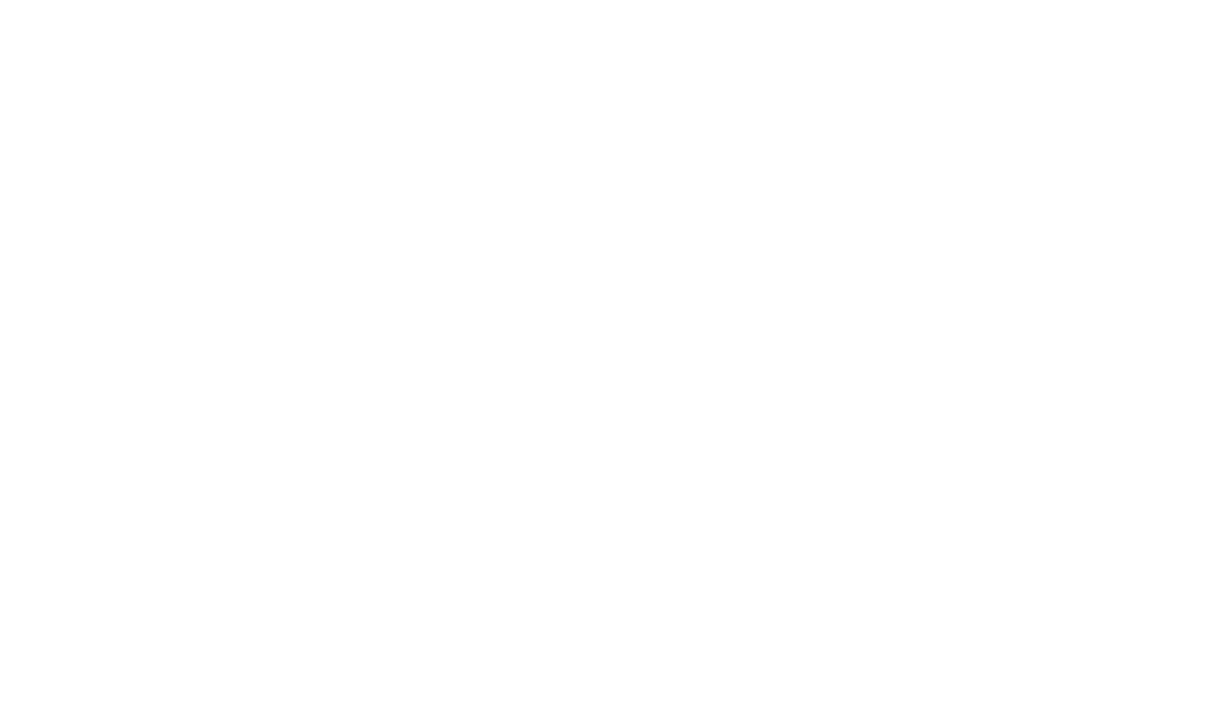 scroll, scrollTop: 0, scrollLeft: 0, axis: both 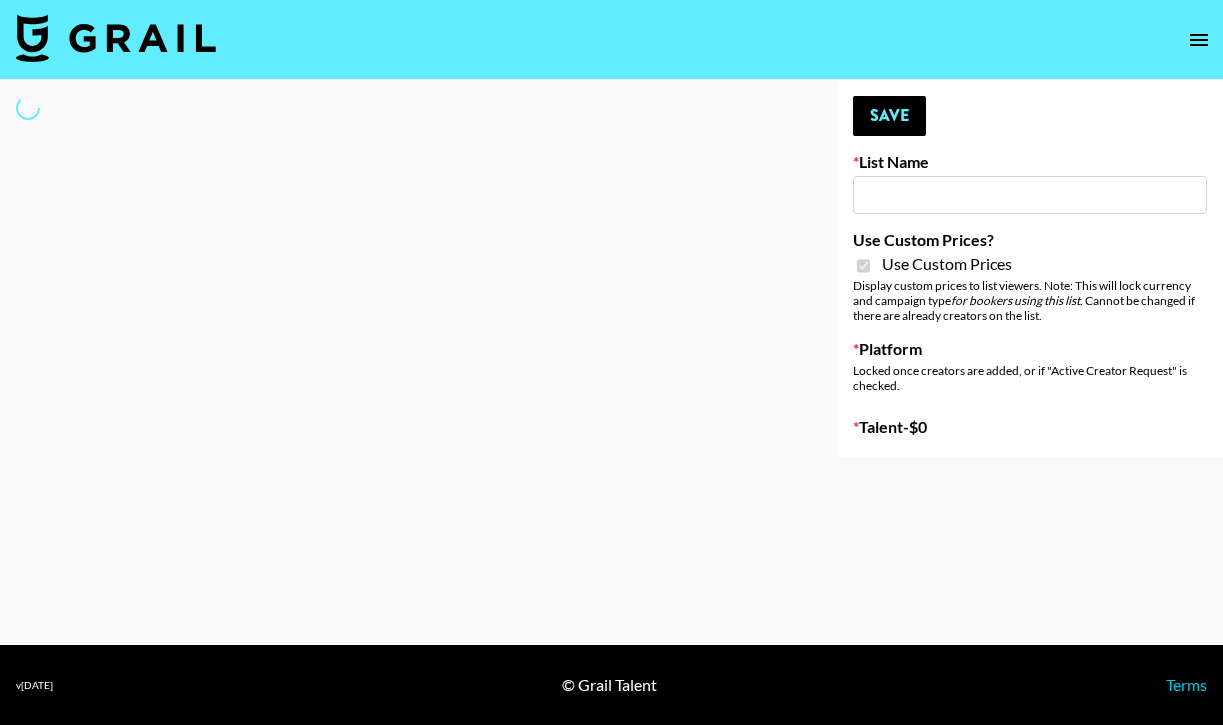 type on "[PERSON_NAME] Appliances" 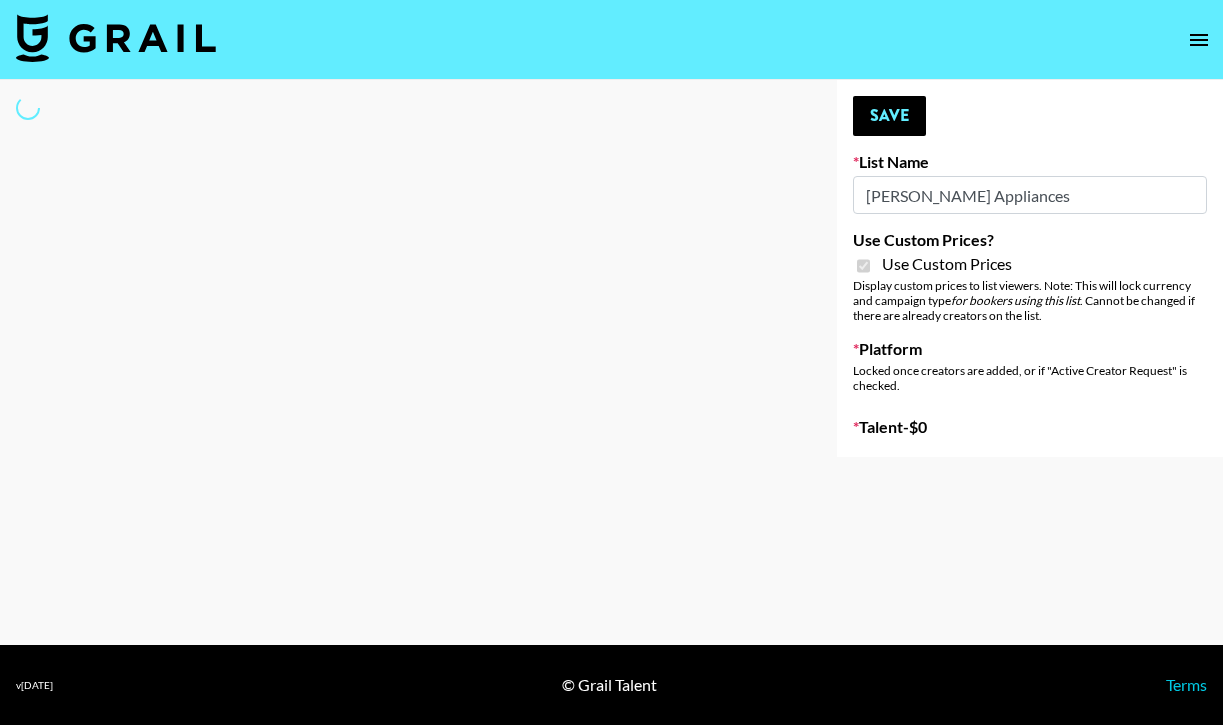 select on "Brand" 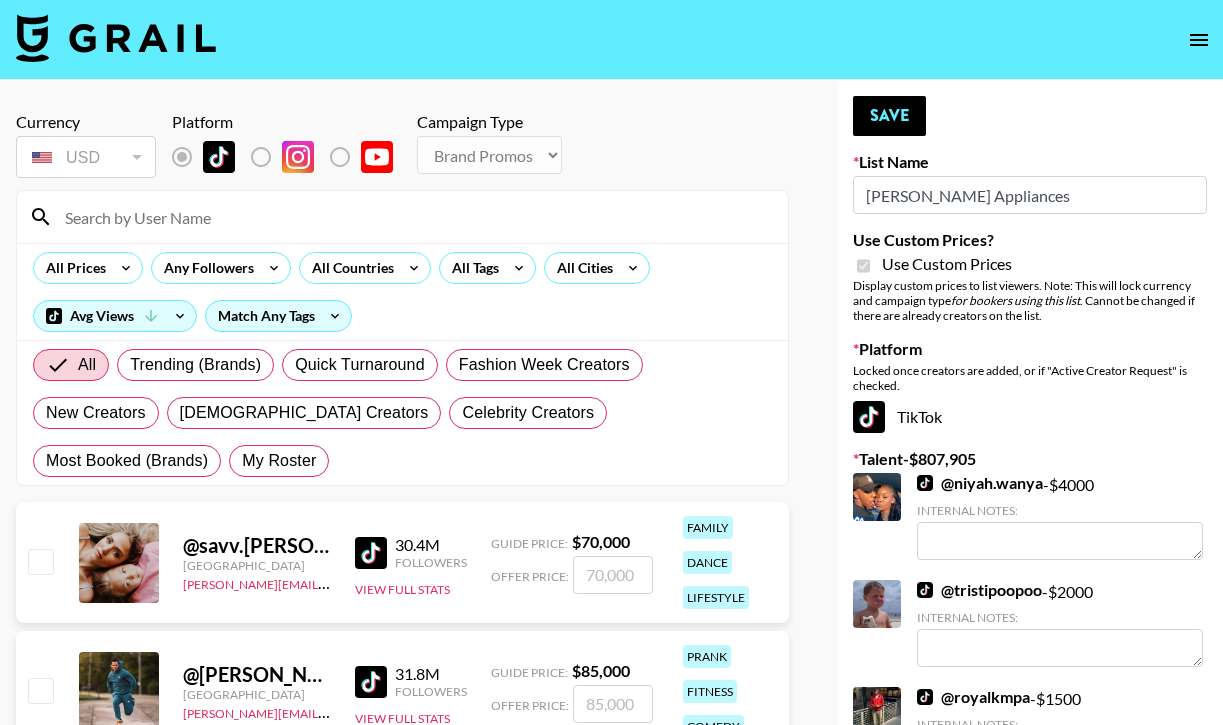 click at bounding box center (414, 217) 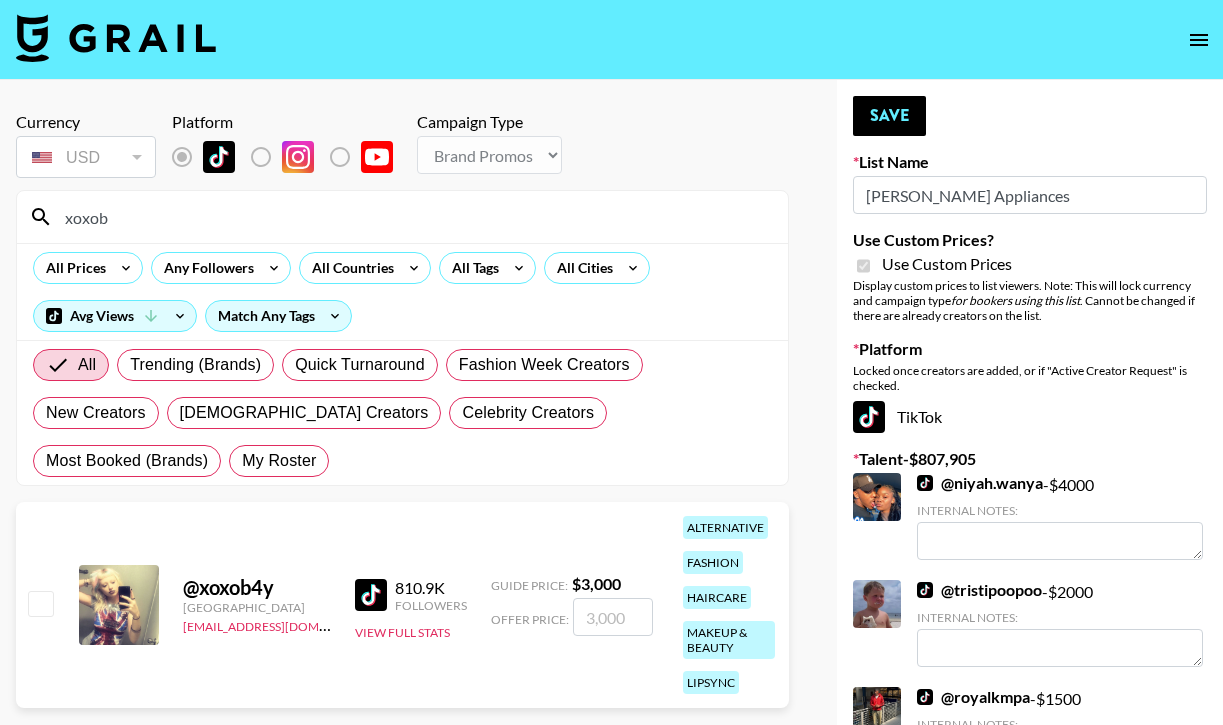 type on "xoxob" 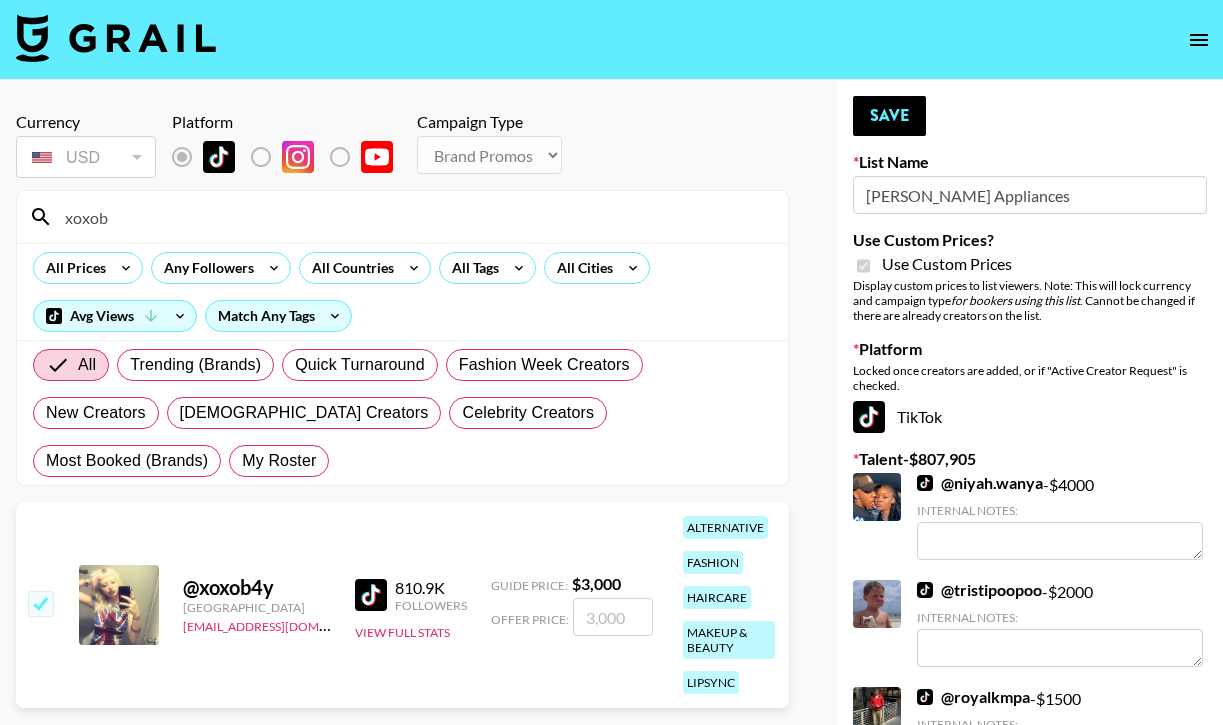 checkbox on "true" 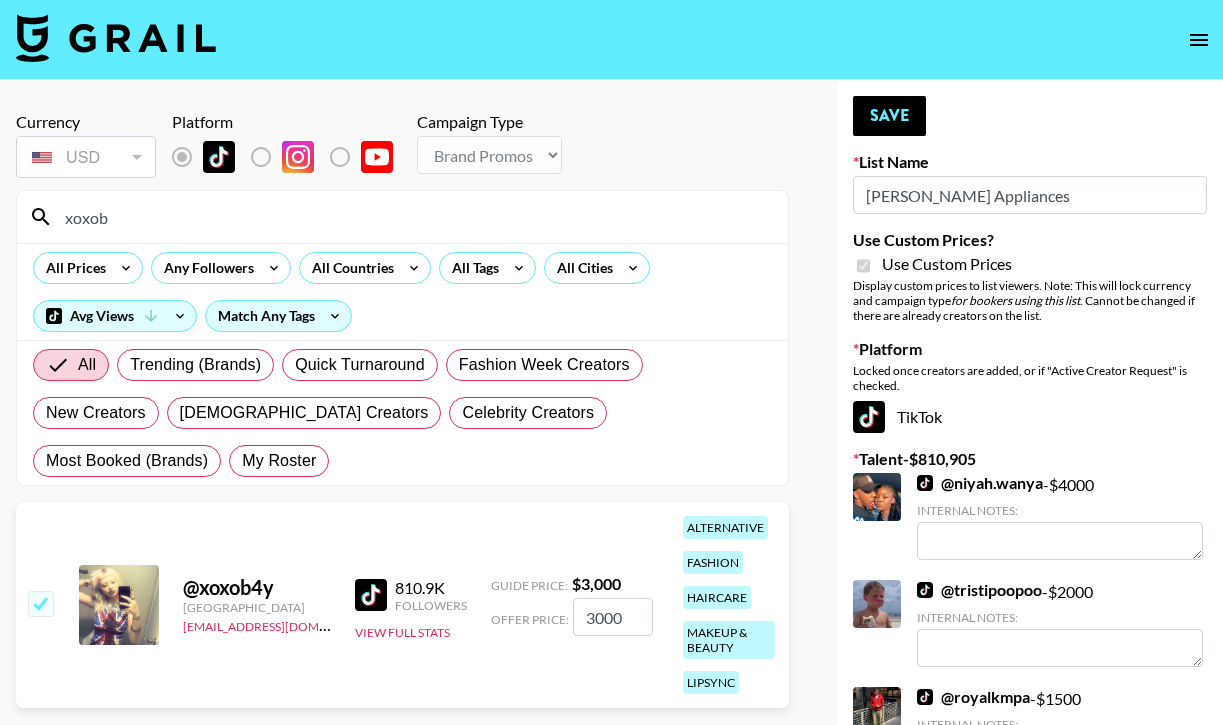 click on "3000" at bounding box center [613, 617] 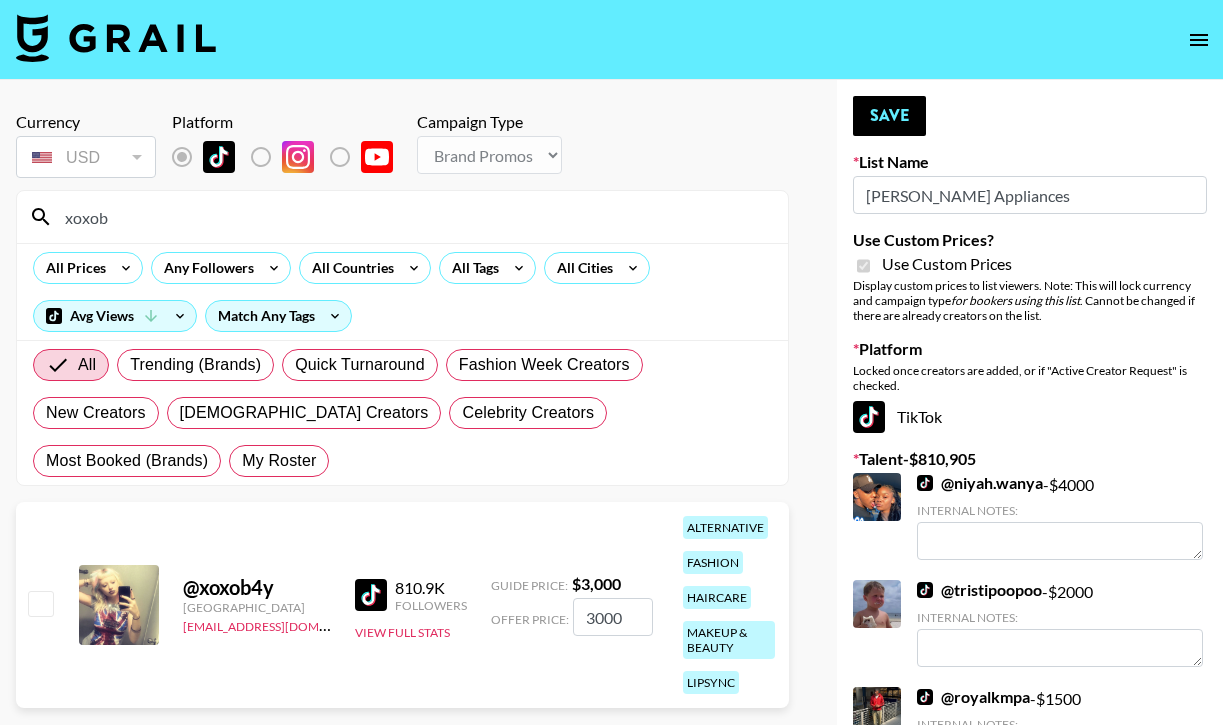 type 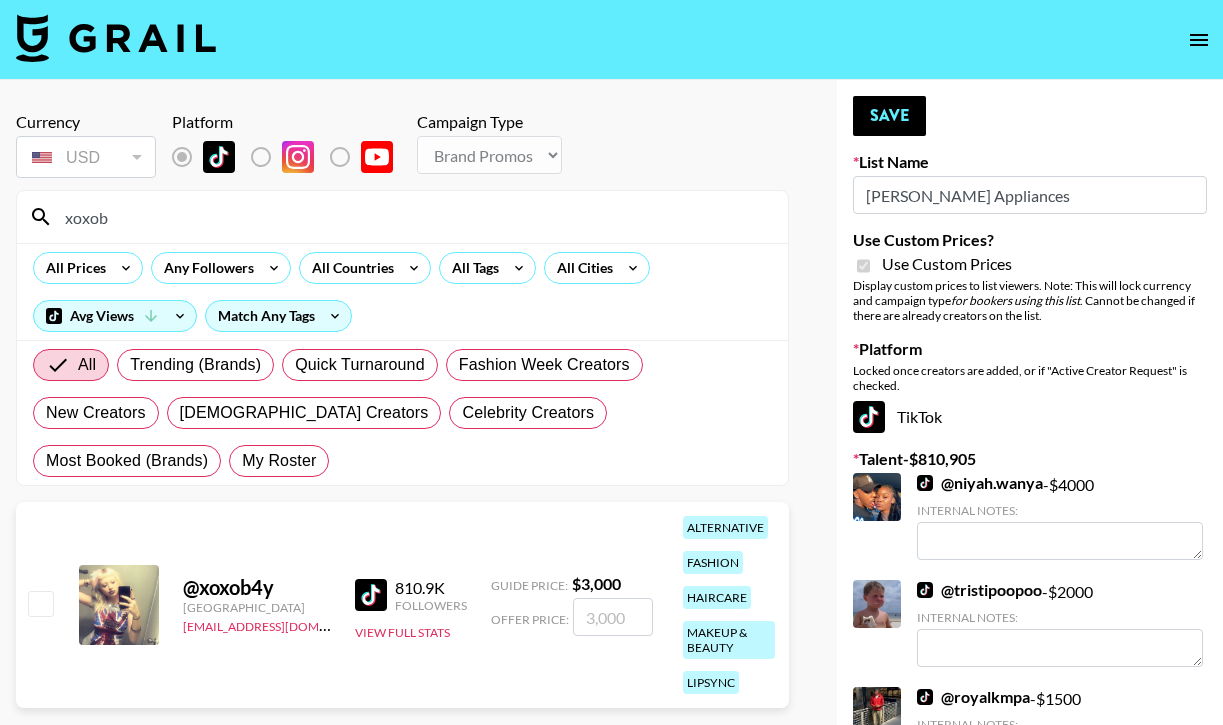 checkbox on "false" 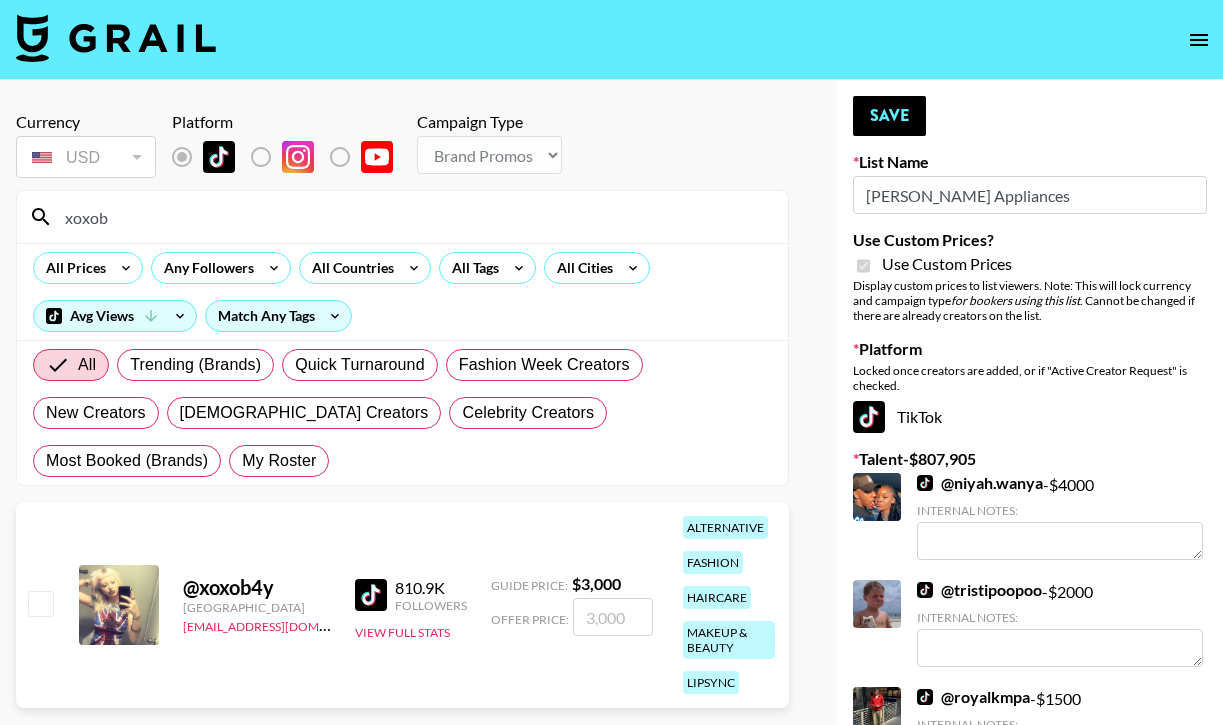 type on "1" 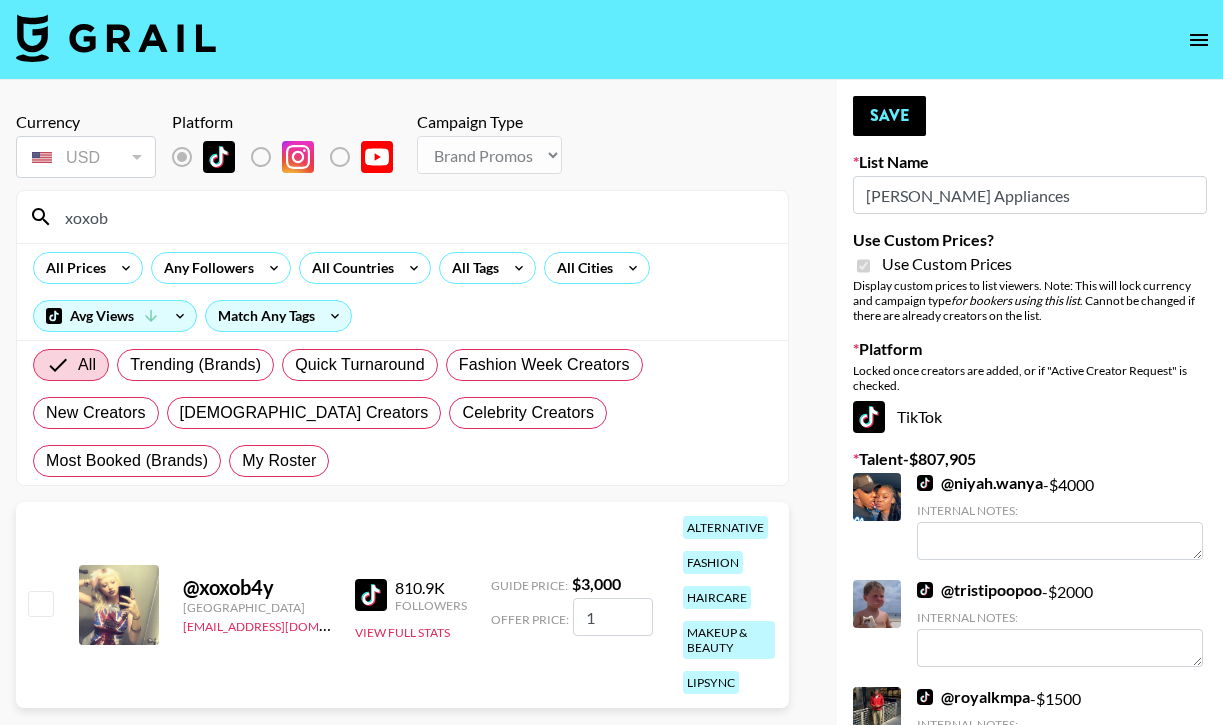 checkbox on "true" 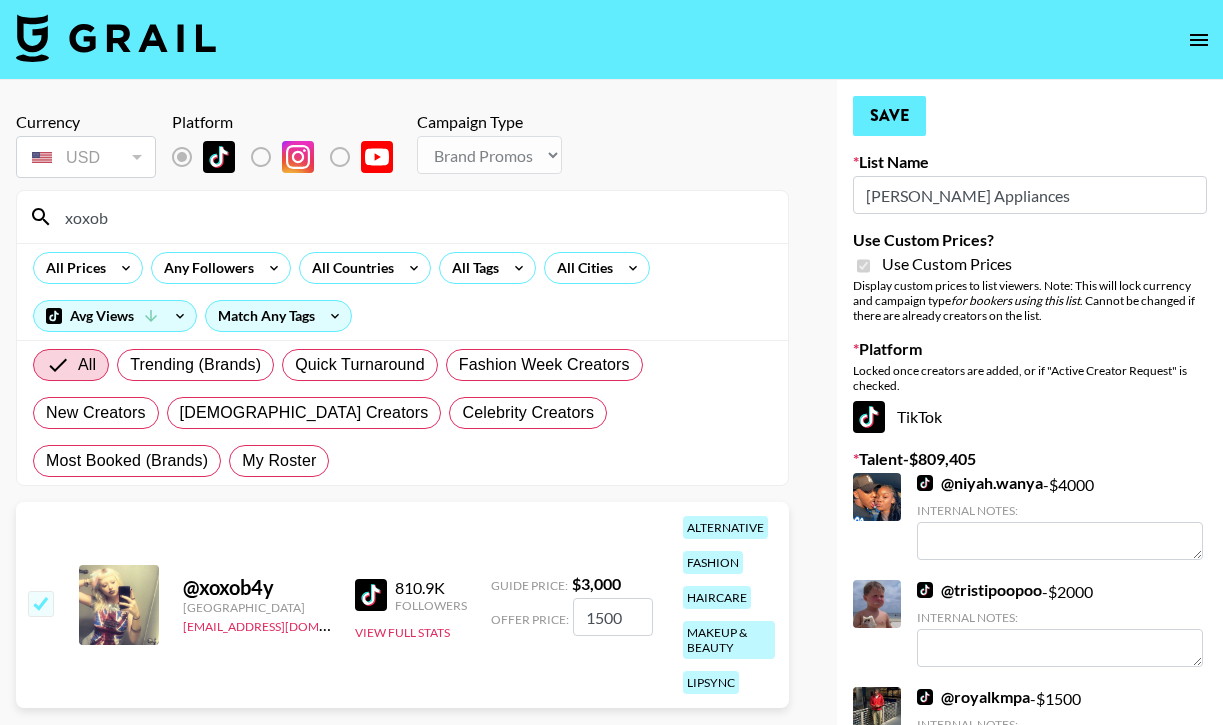 type on "1500" 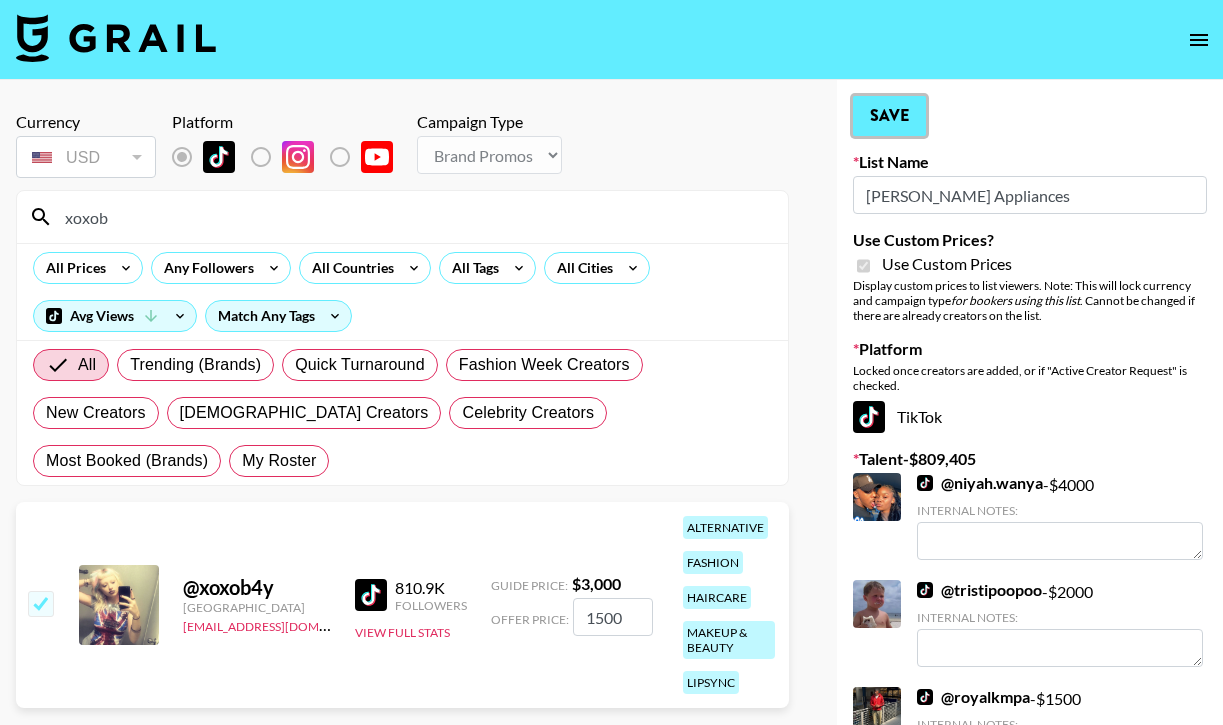click on "Save" at bounding box center [889, 116] 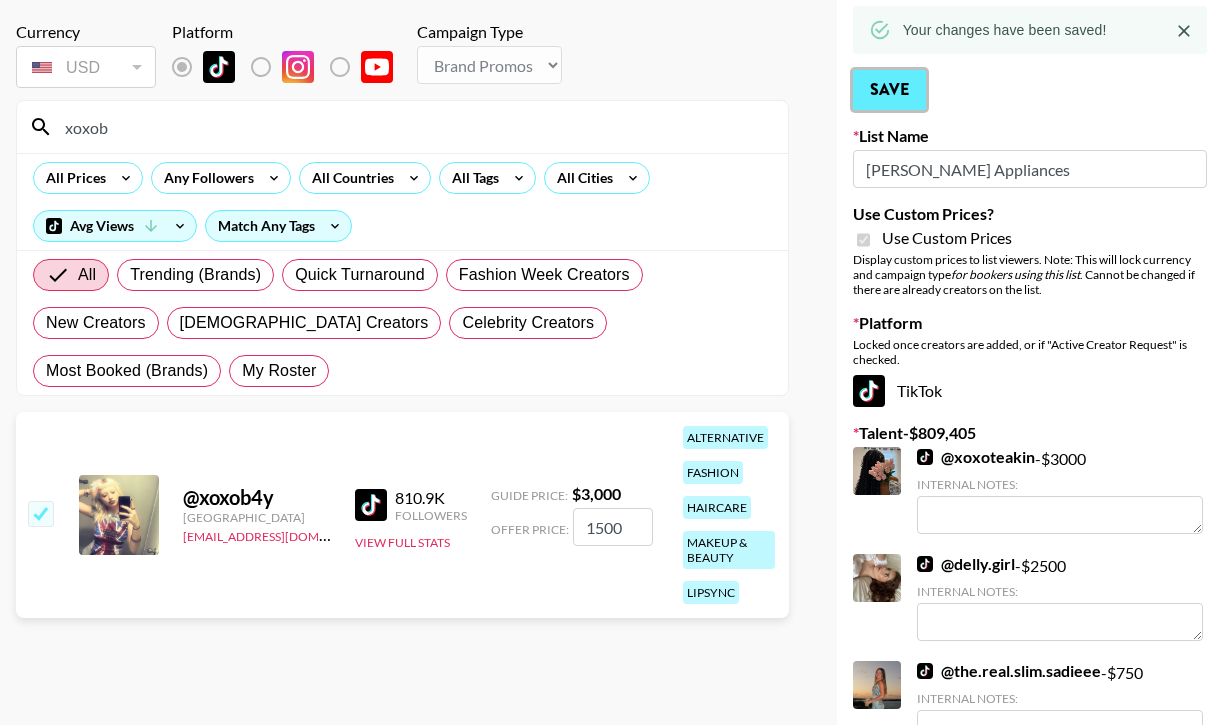 scroll, scrollTop: 0, scrollLeft: 0, axis: both 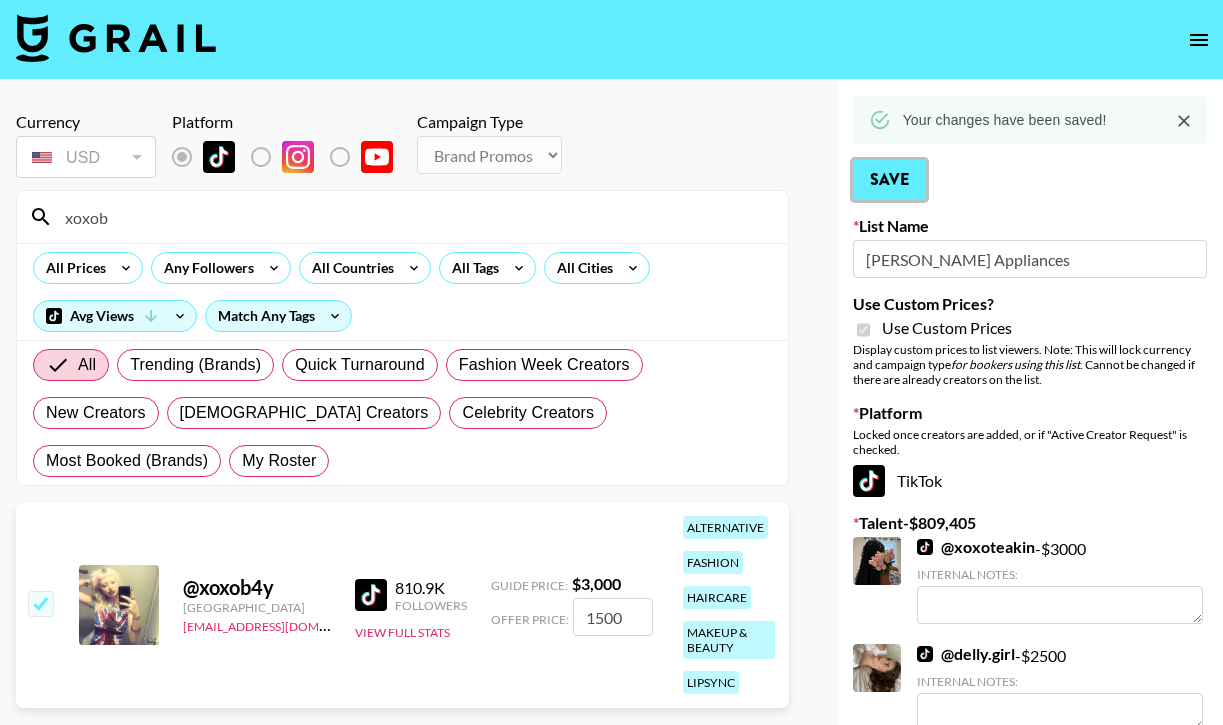click on "Save" at bounding box center [889, 180] 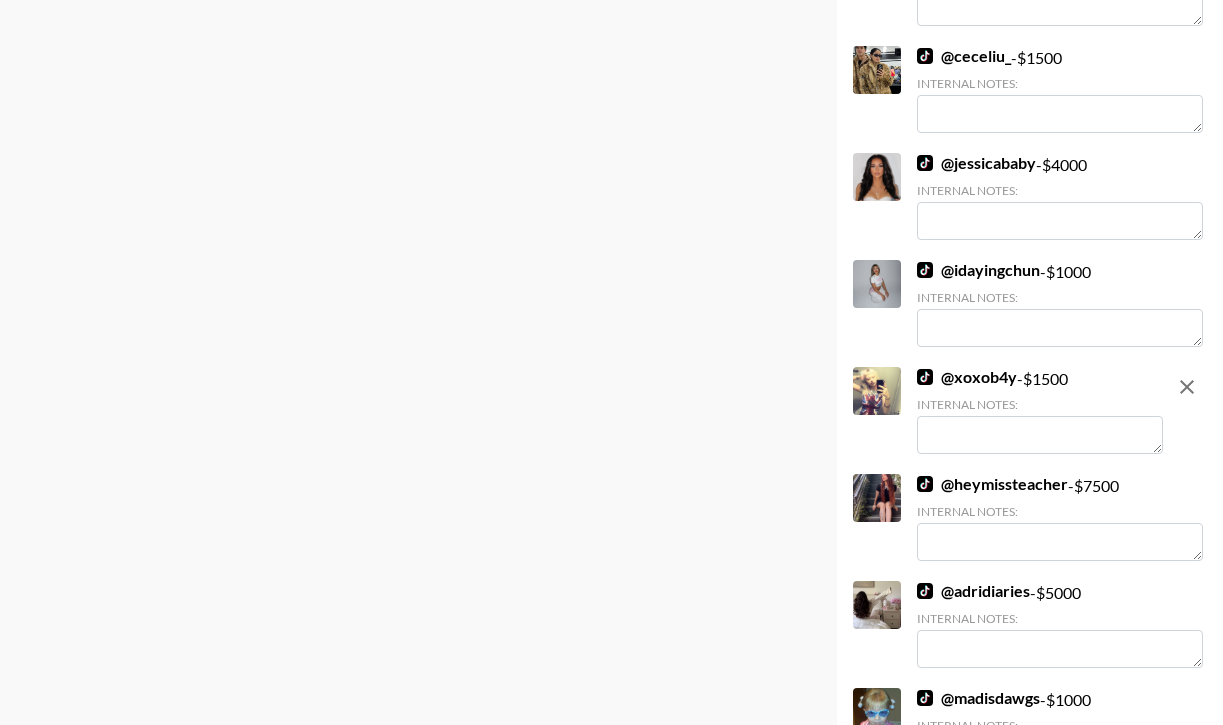 scroll, scrollTop: 17337, scrollLeft: 0, axis: vertical 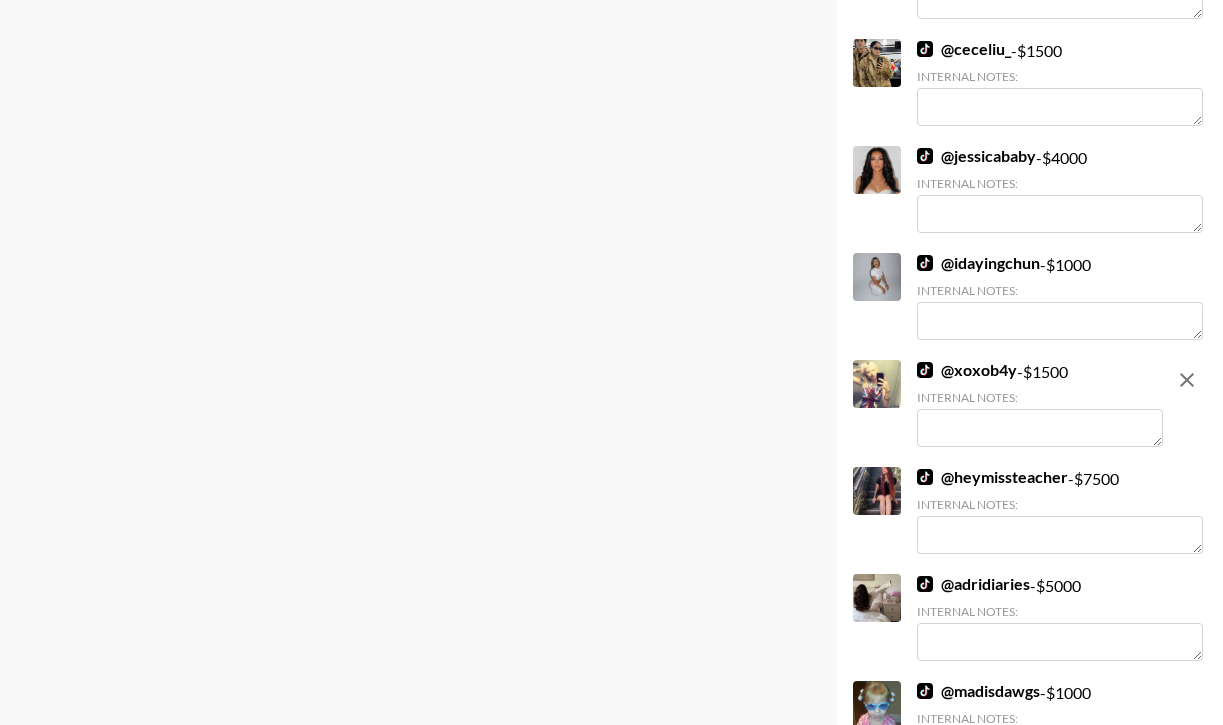 click at bounding box center [1040, 428] 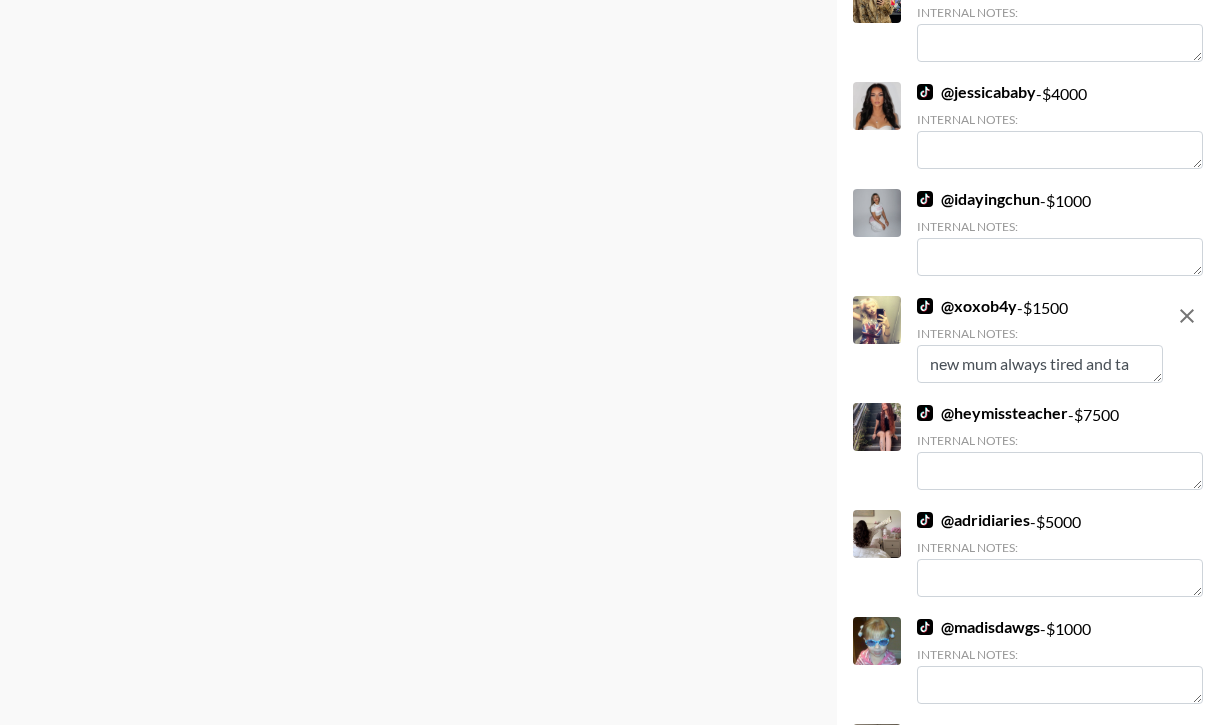 scroll, scrollTop: 0, scrollLeft: 0, axis: both 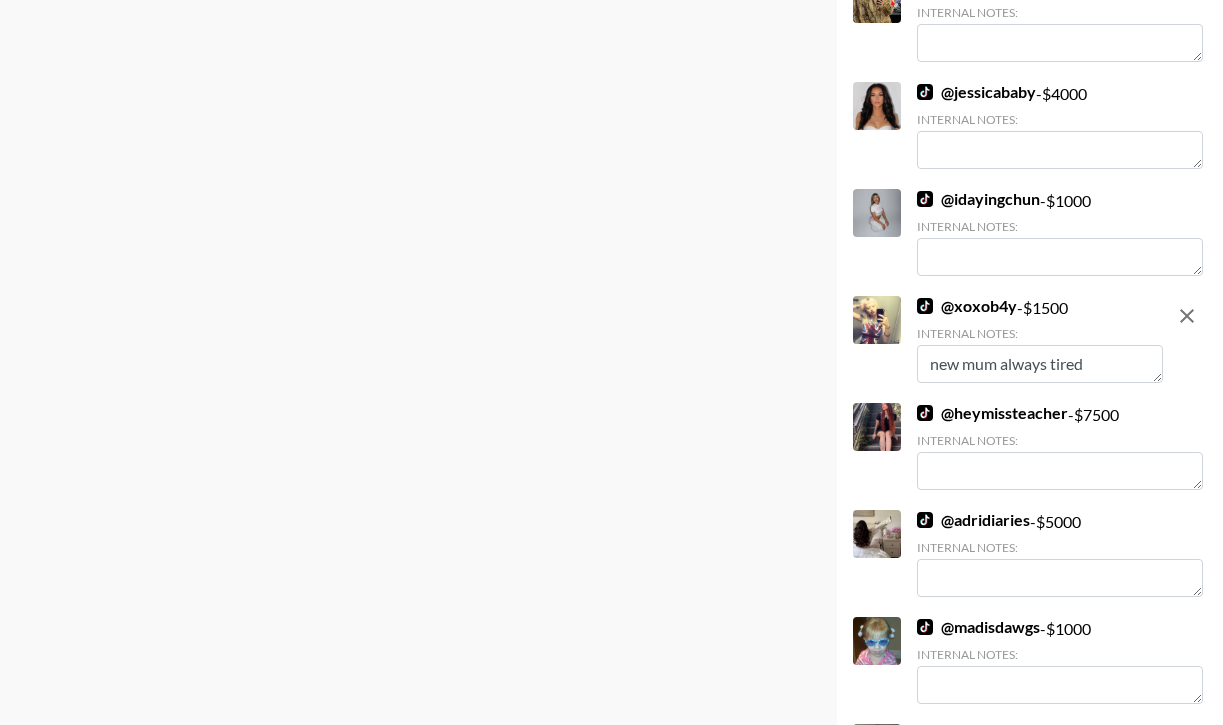 click on "new mum always tired" at bounding box center [1040, 364] 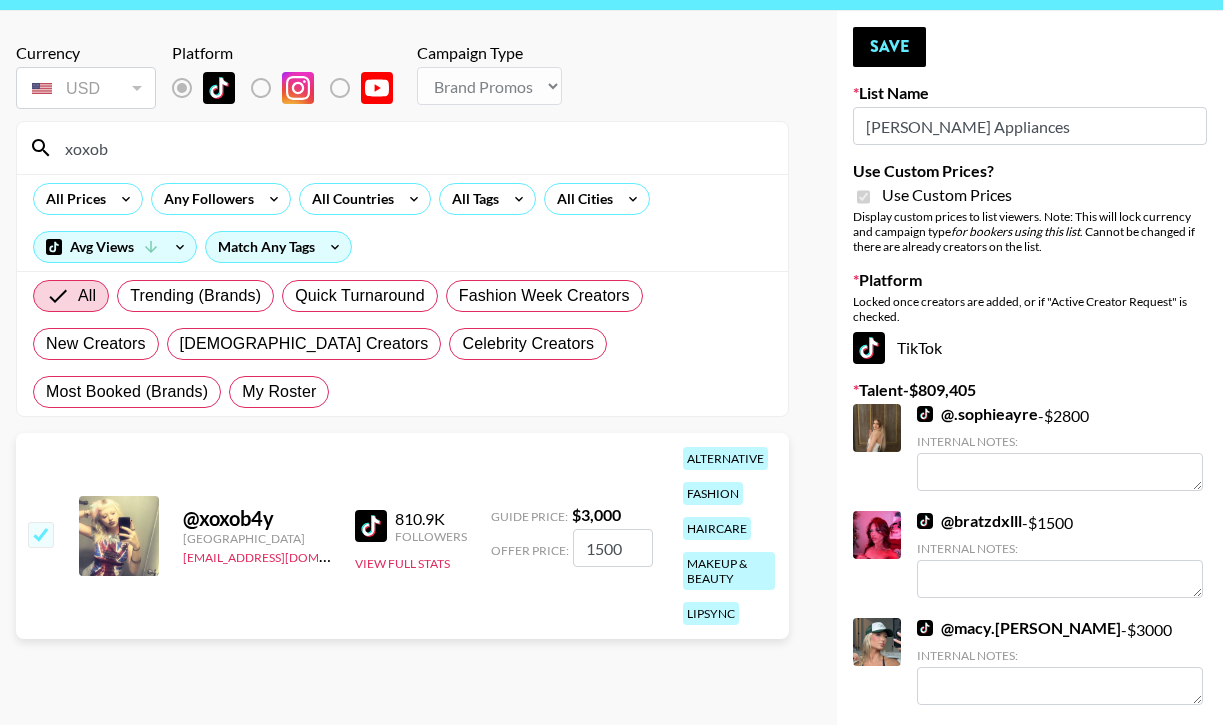 scroll, scrollTop: 0, scrollLeft: 0, axis: both 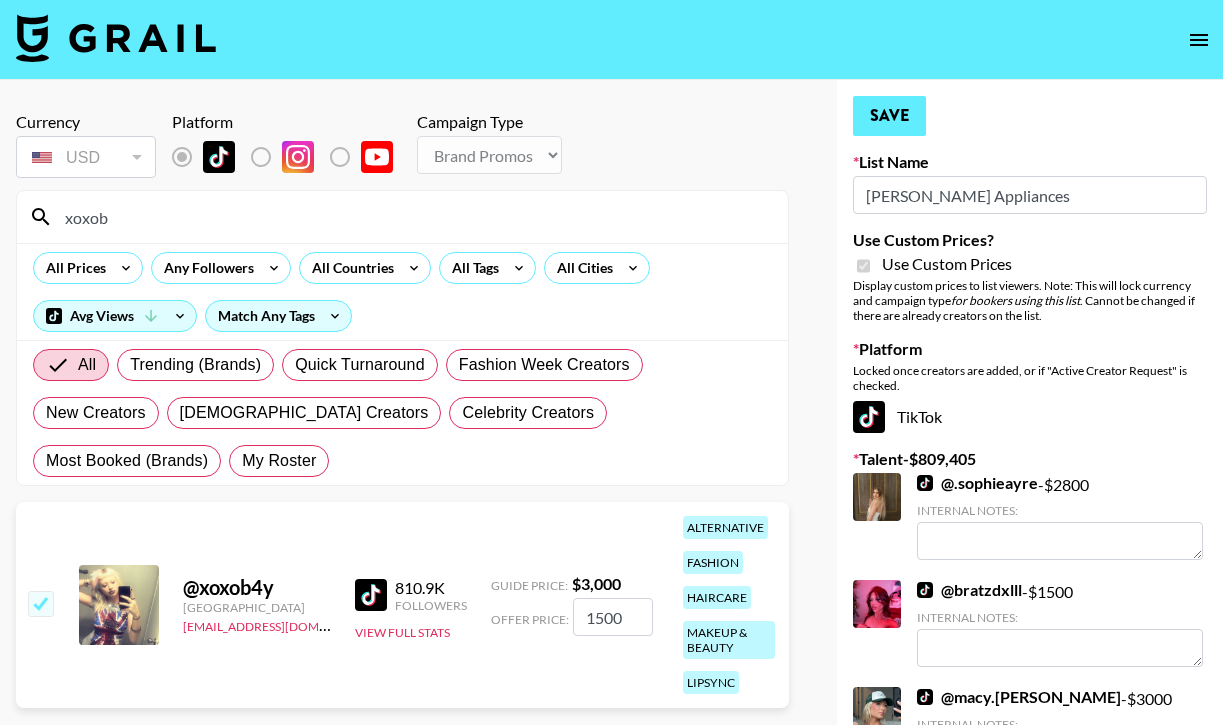 type on "new mum always tired" 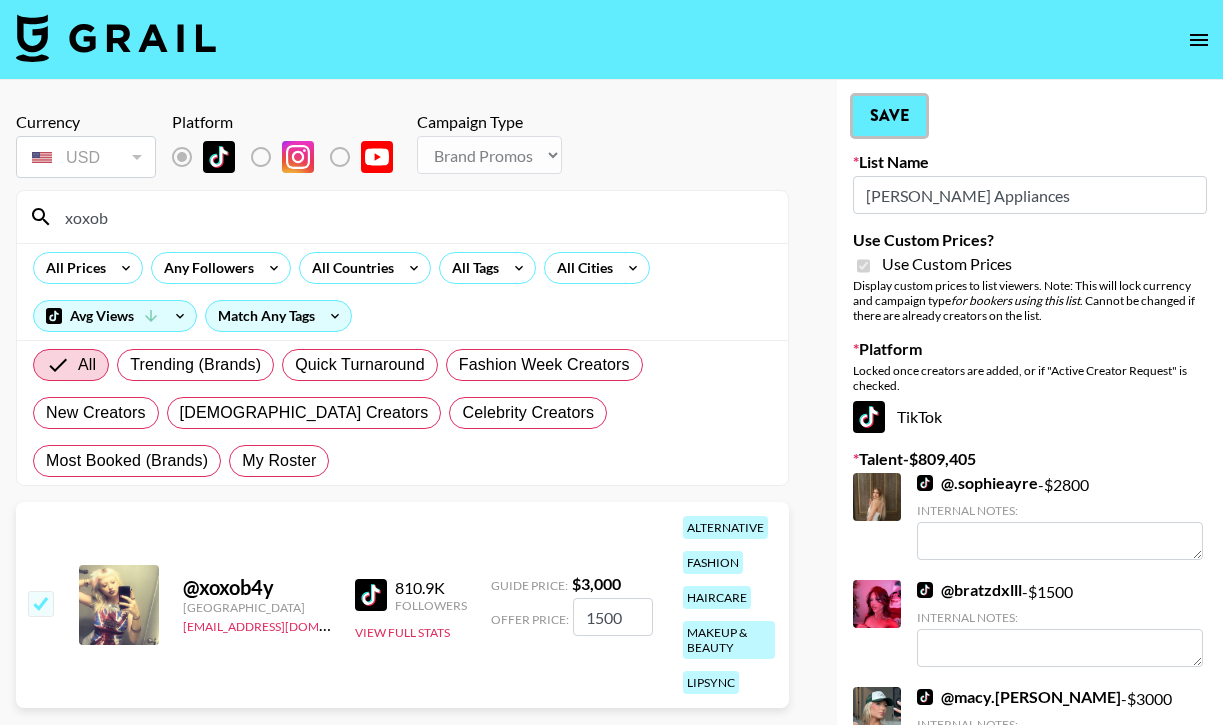 click on "Save" at bounding box center [889, 116] 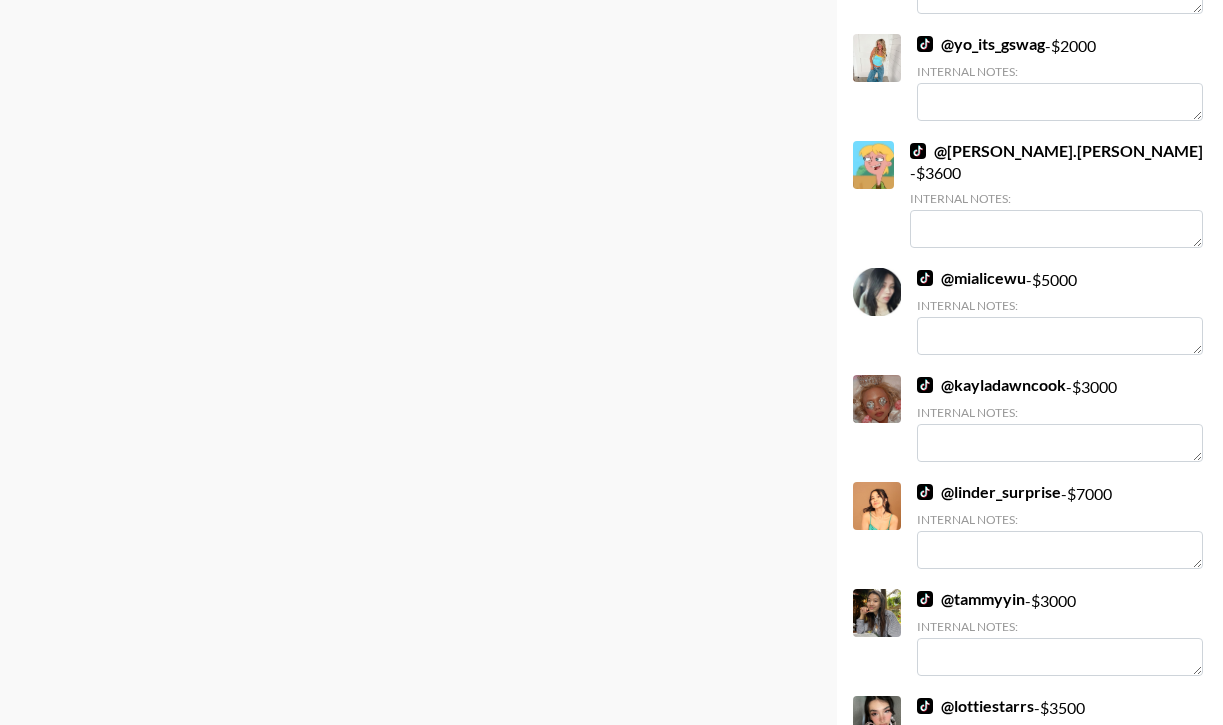 scroll, scrollTop: 15987, scrollLeft: 0, axis: vertical 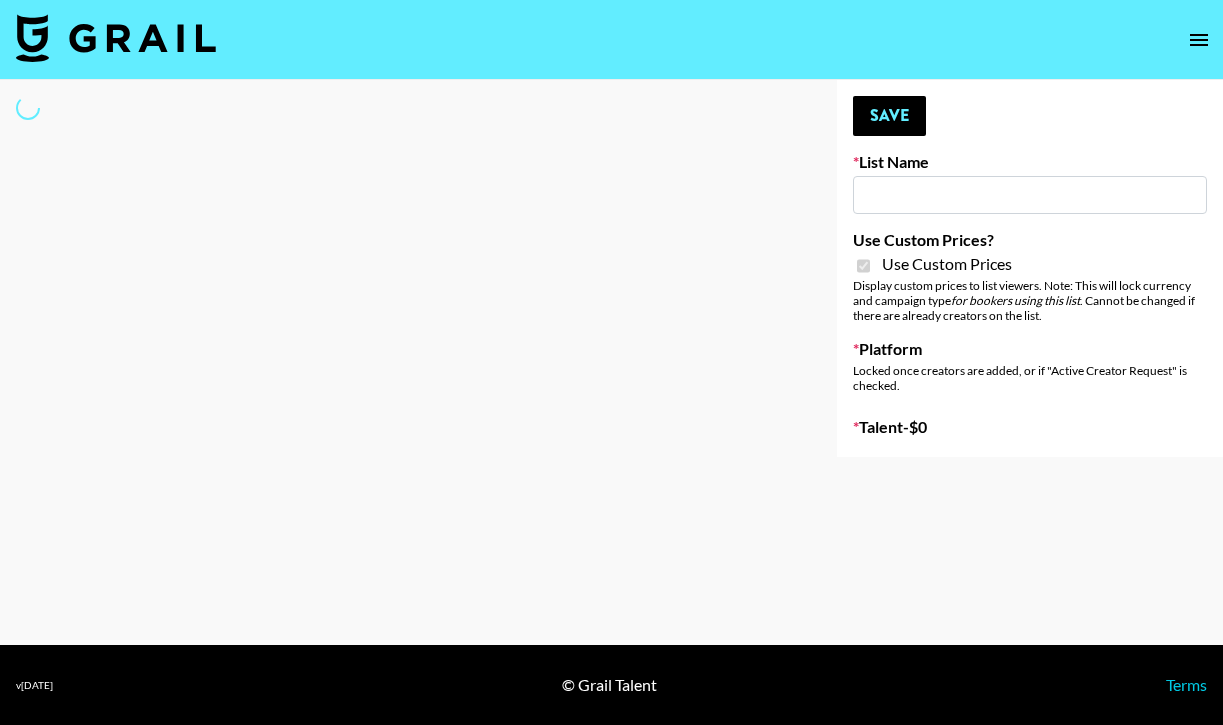 type on "Unhooked & Beam" 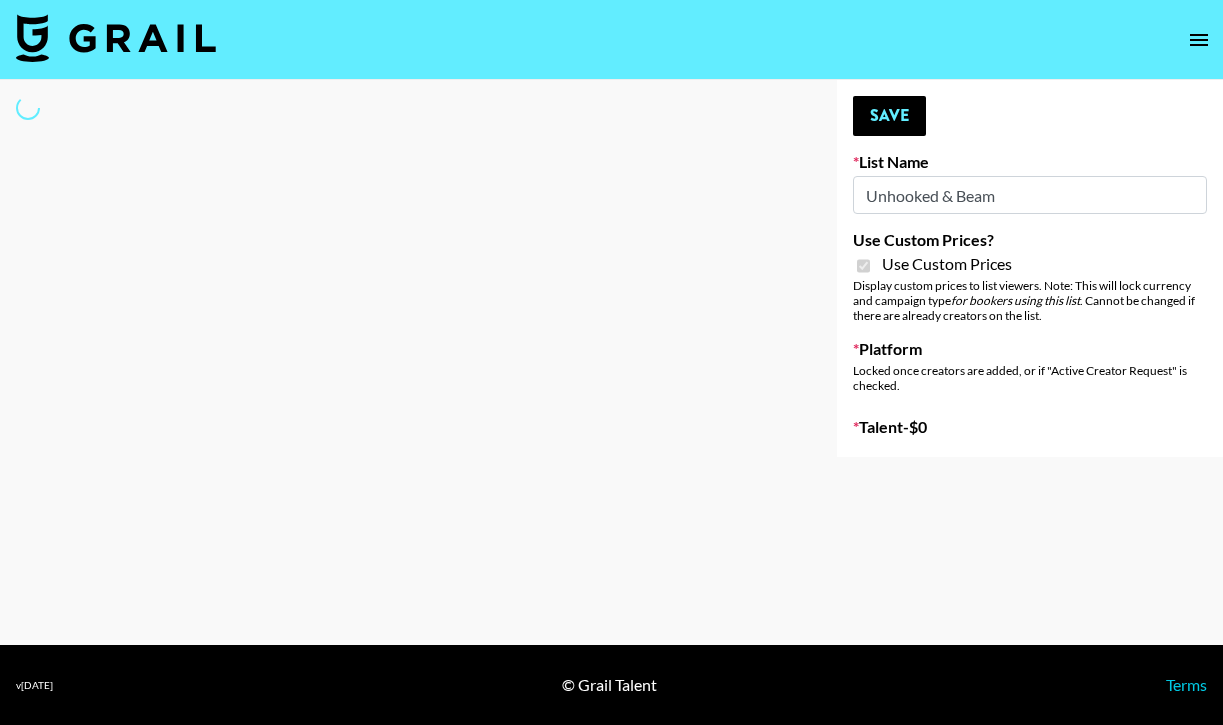 select on "Brand" 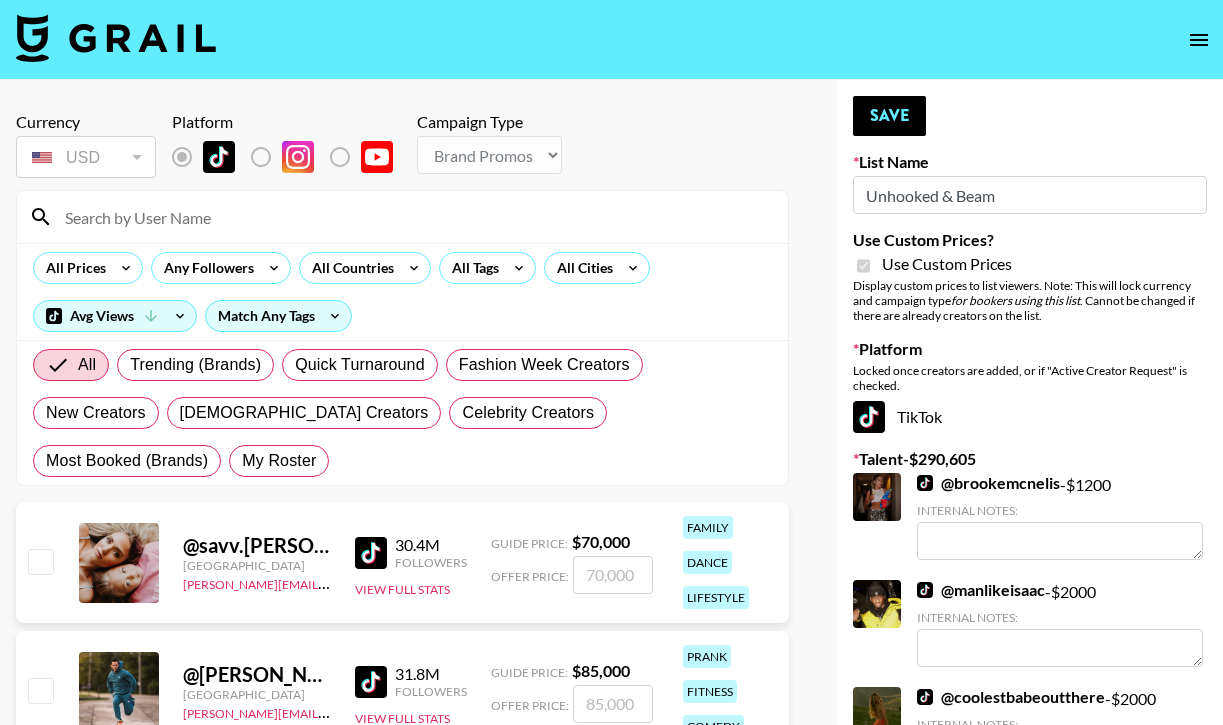 click at bounding box center (402, 217) 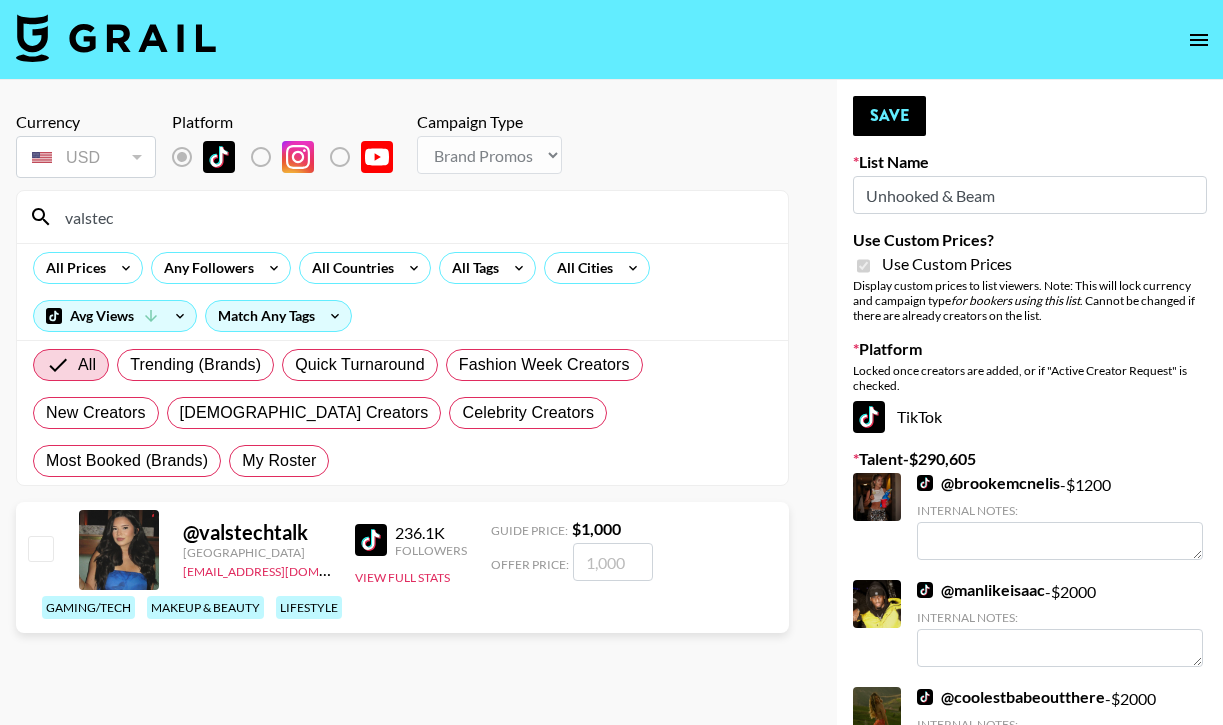 type on "valstec" 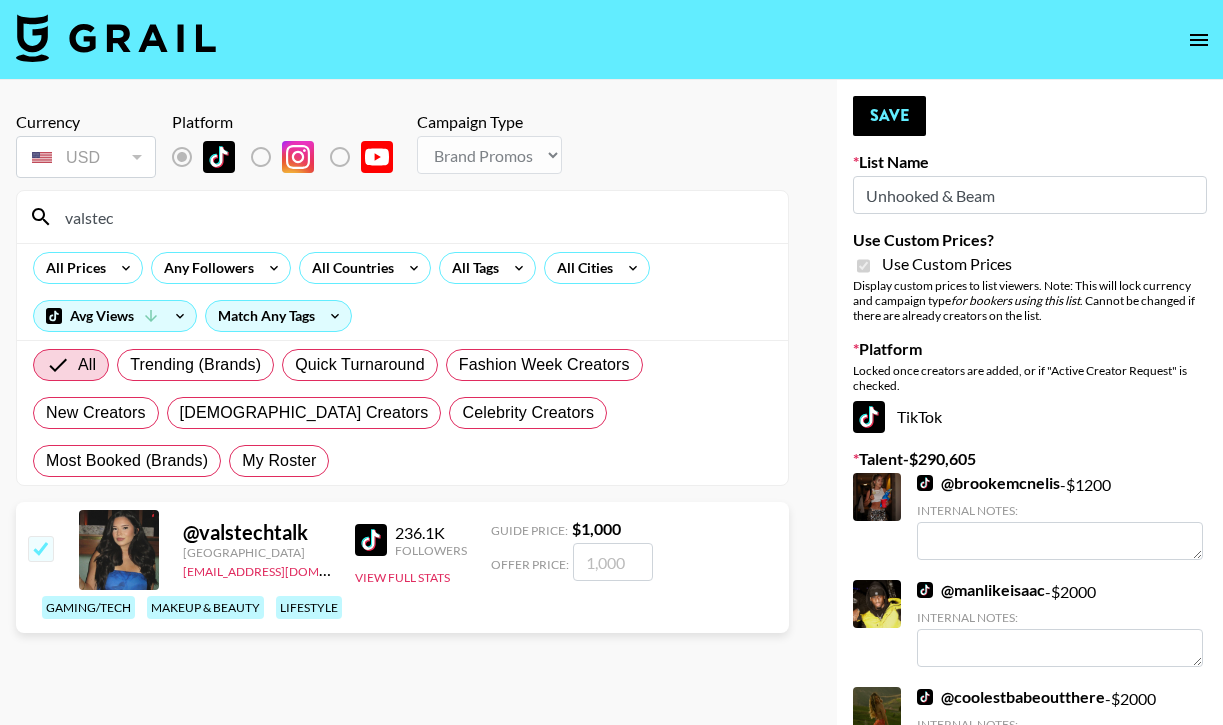 checkbox on "true" 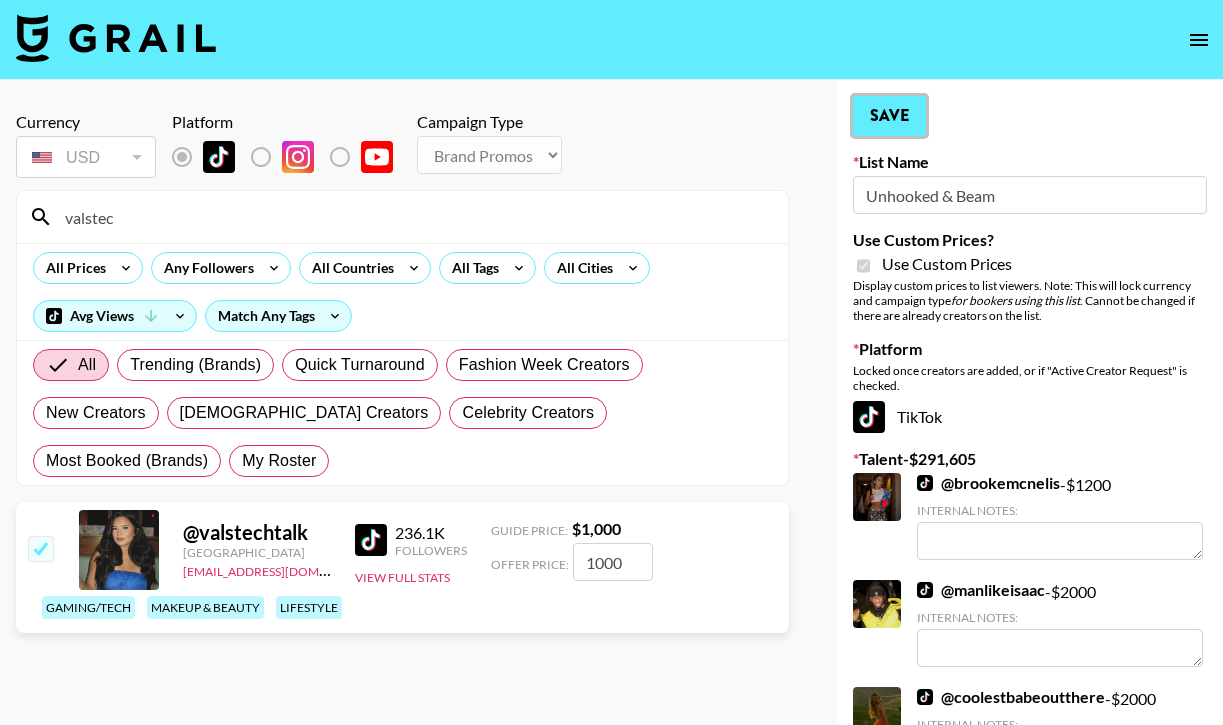 click on "Save" at bounding box center (889, 116) 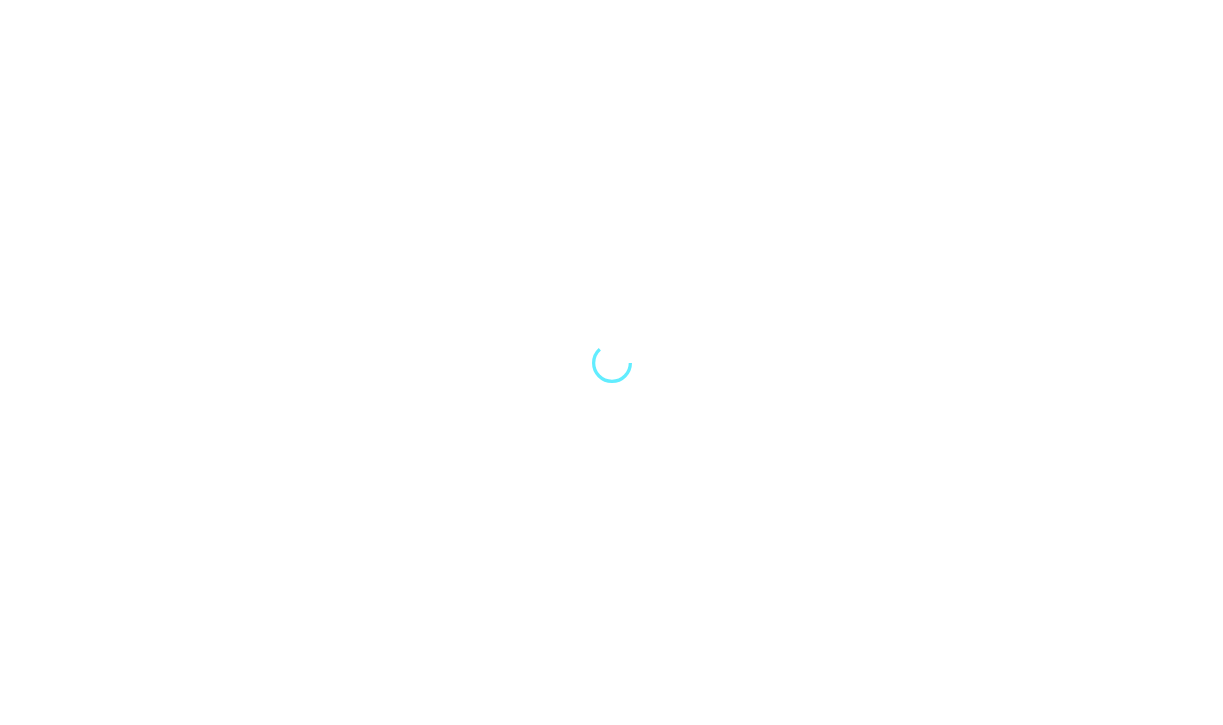scroll, scrollTop: 0, scrollLeft: 0, axis: both 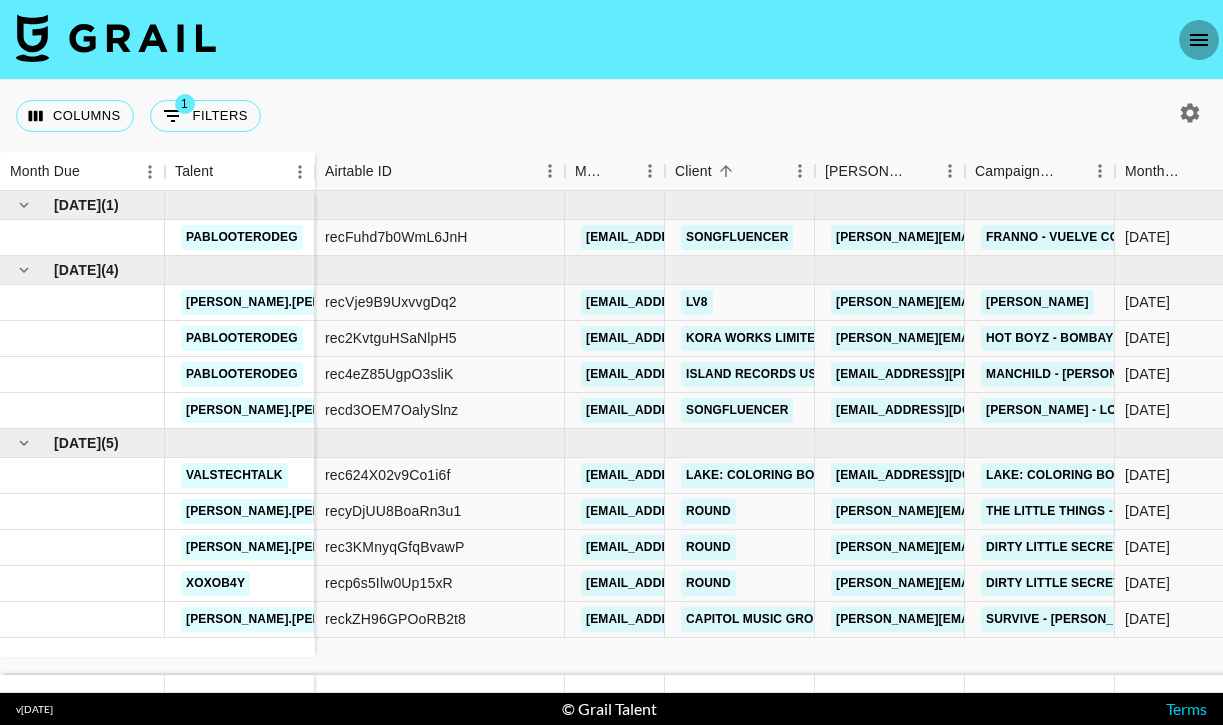 click 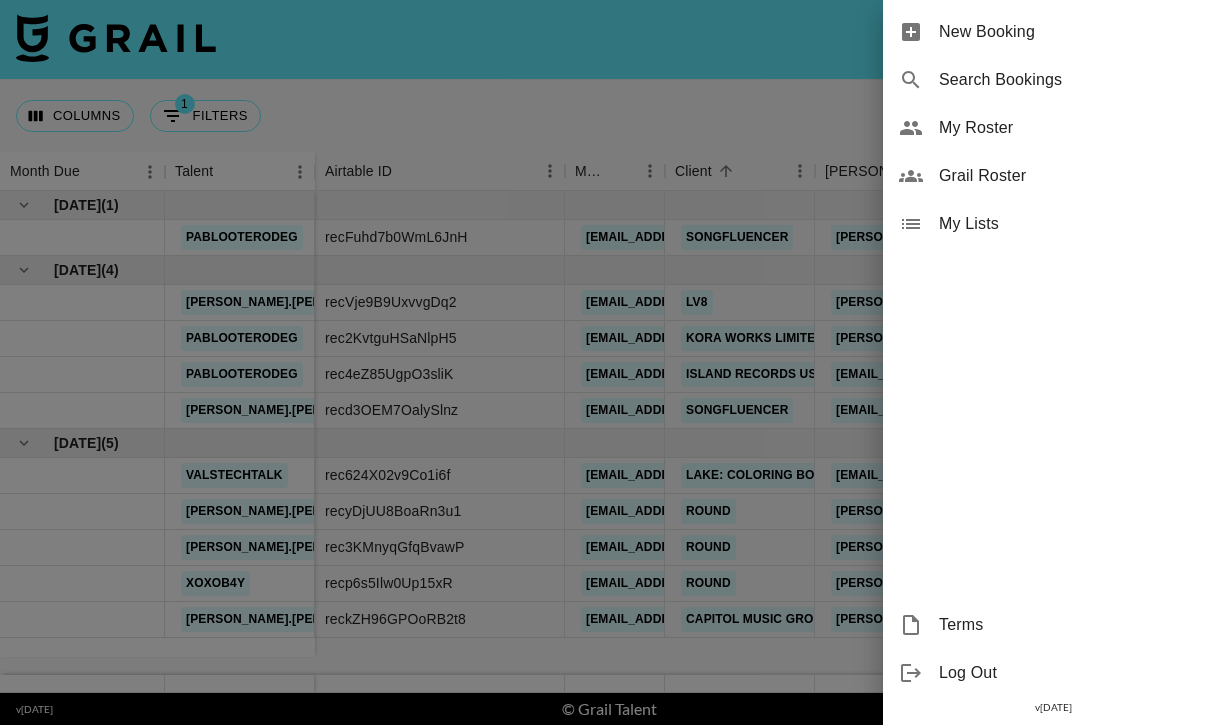 click on "My Roster" at bounding box center (1073, 128) 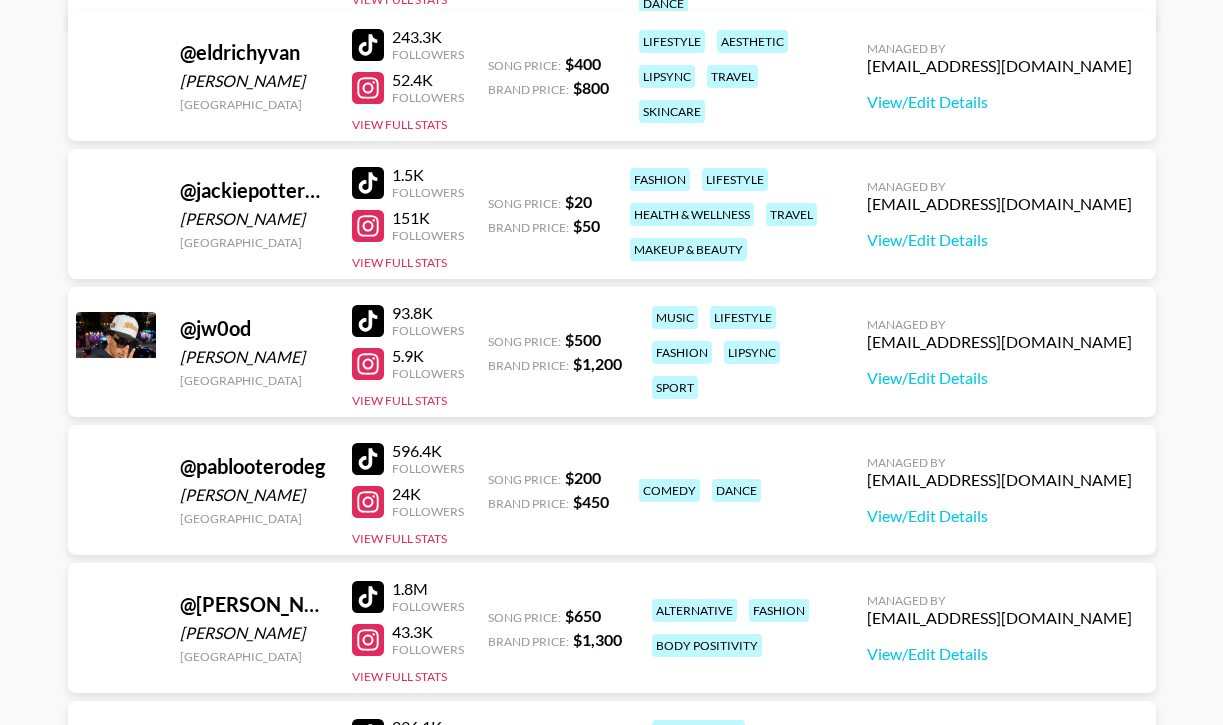 scroll, scrollTop: 460, scrollLeft: 0, axis: vertical 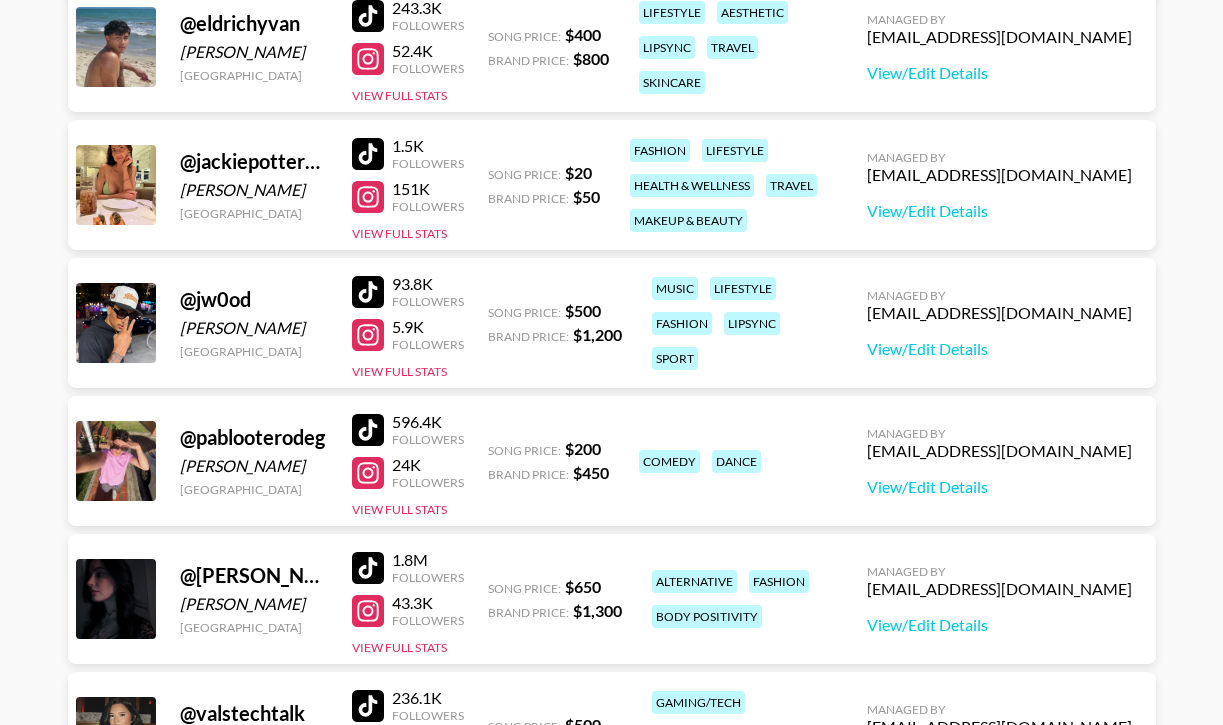 click on "1.5K Followers 151K Followers View Full Stats" at bounding box center [408, 185] 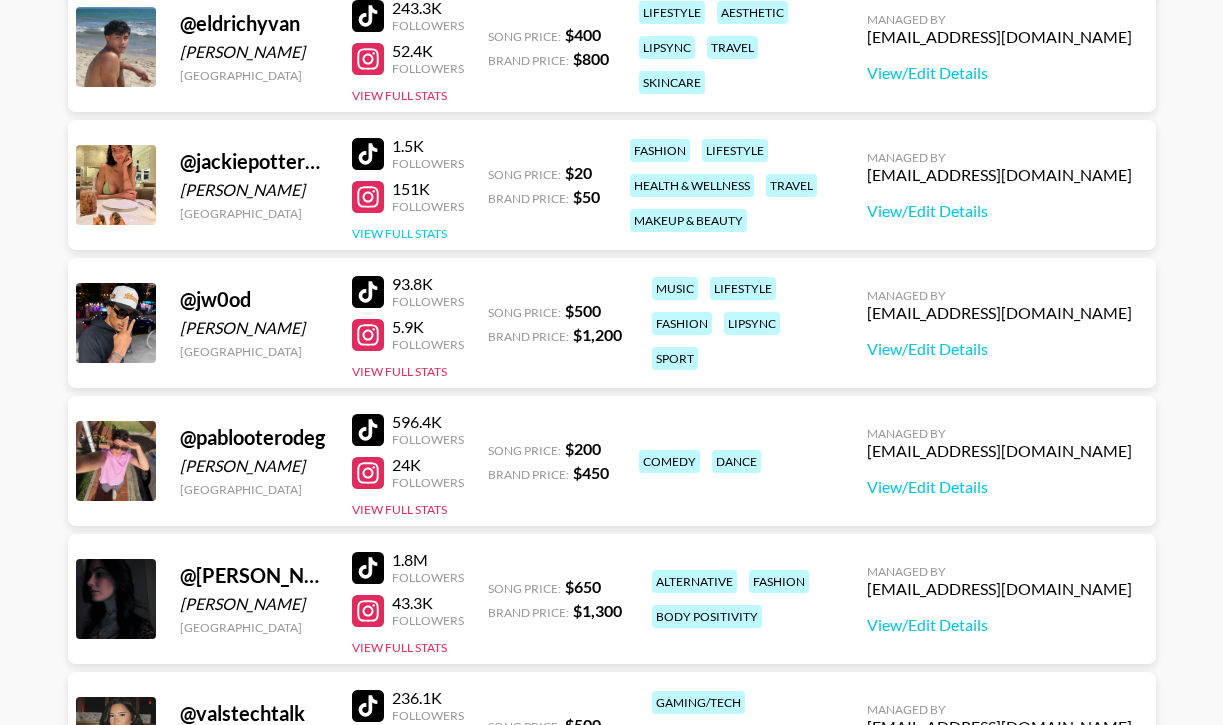click on "View Full Stats" at bounding box center (399, 233) 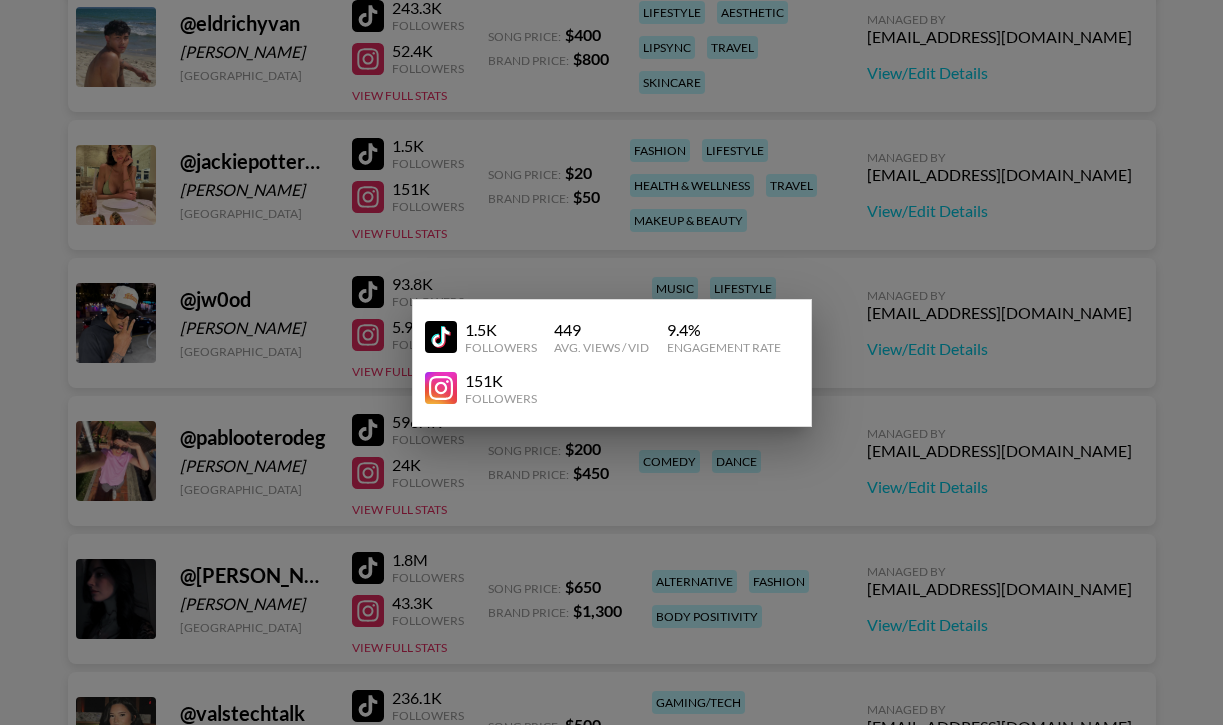 click at bounding box center [611, 362] 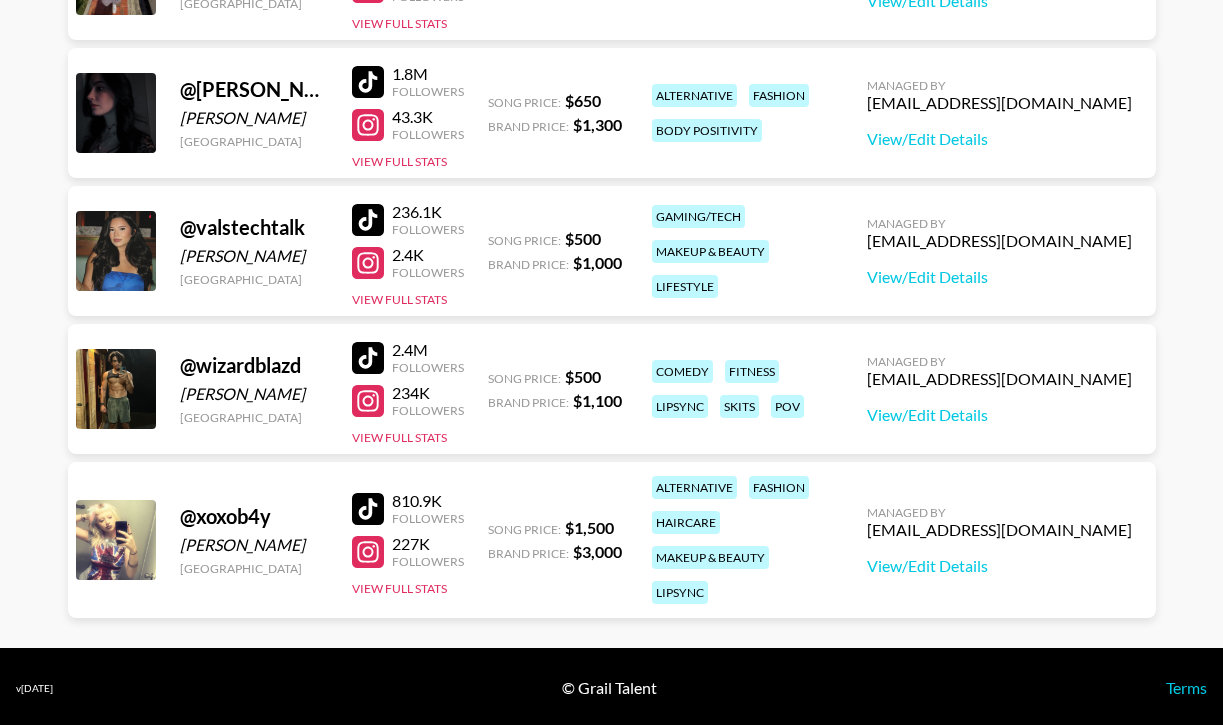 scroll, scrollTop: 949, scrollLeft: 0, axis: vertical 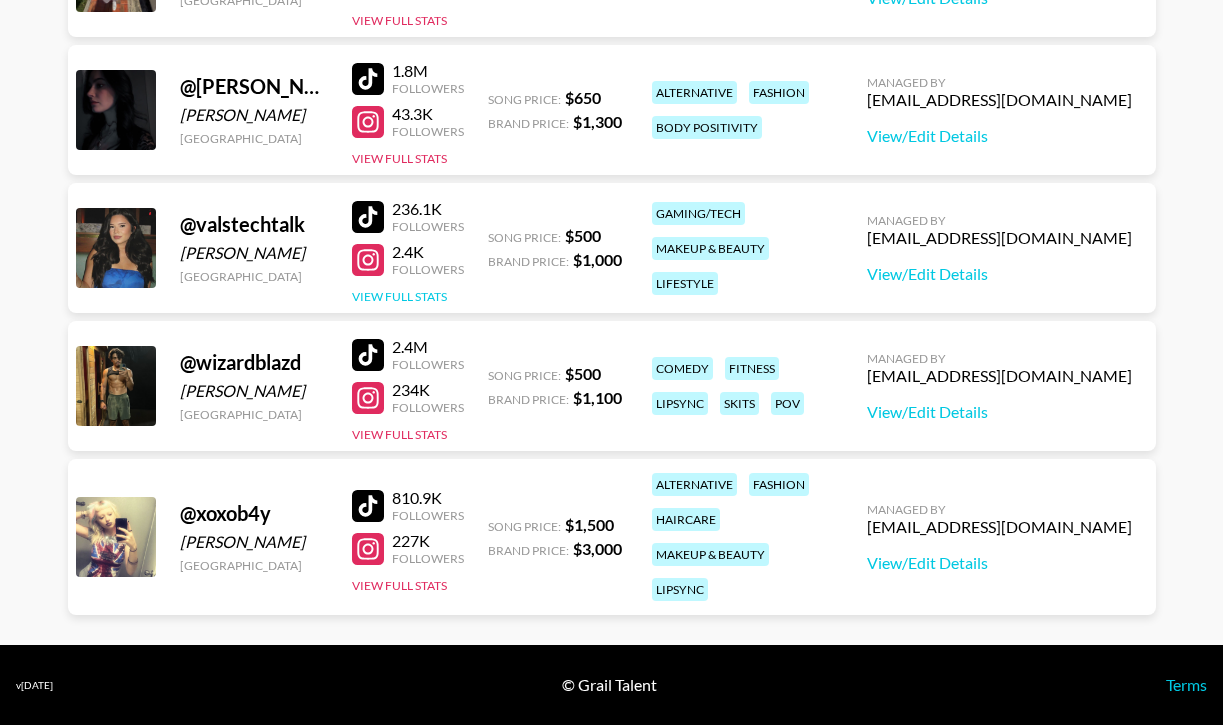 click on "View Full Stats" at bounding box center [399, 296] 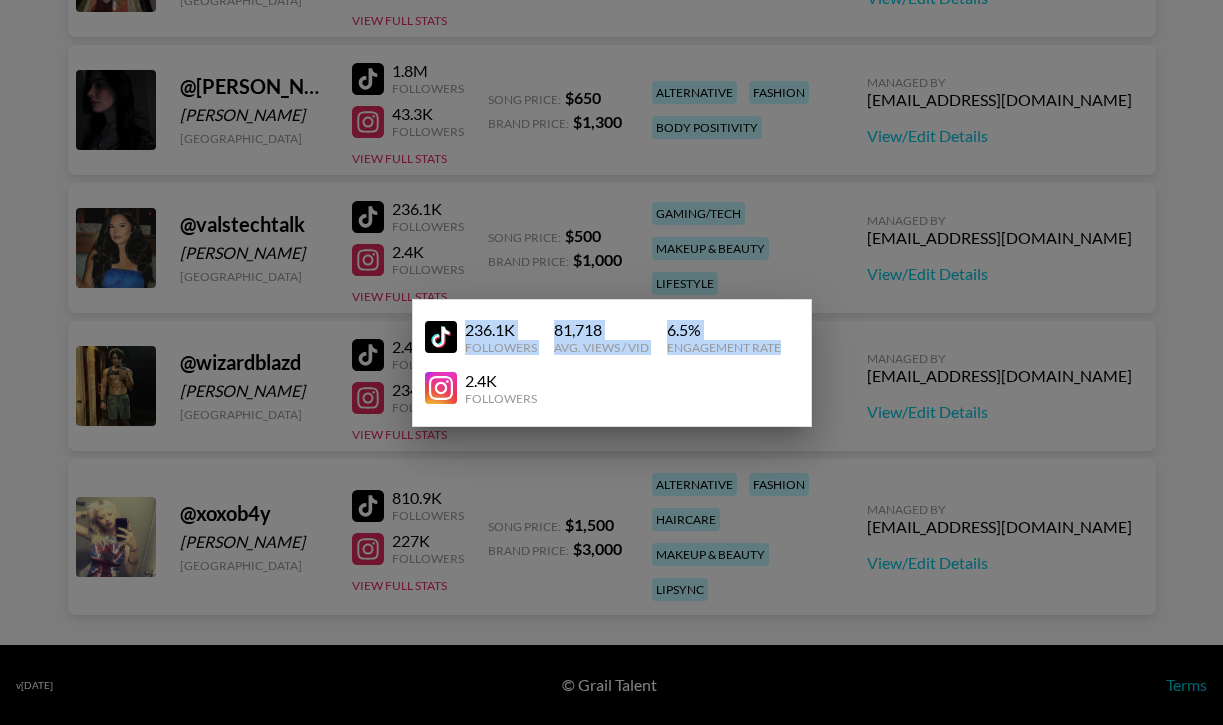 drag, startPoint x: 464, startPoint y: 325, endPoint x: 794, endPoint y: 343, distance: 330.49054 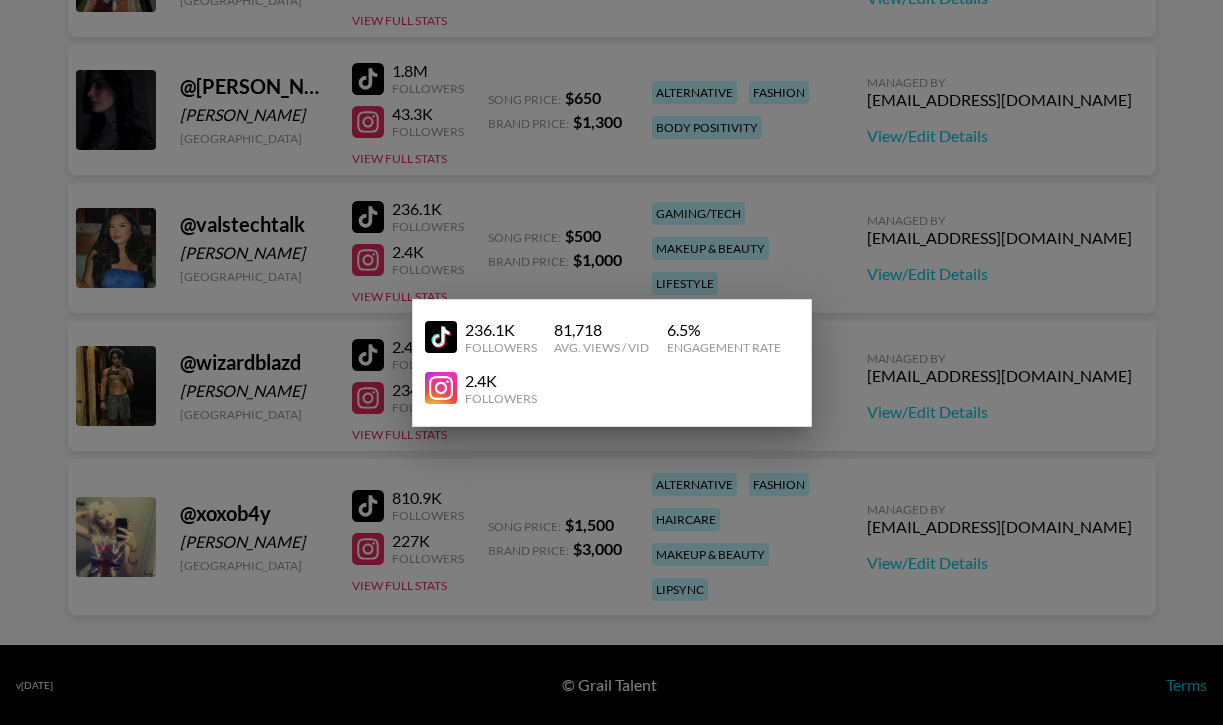 click at bounding box center (611, 362) 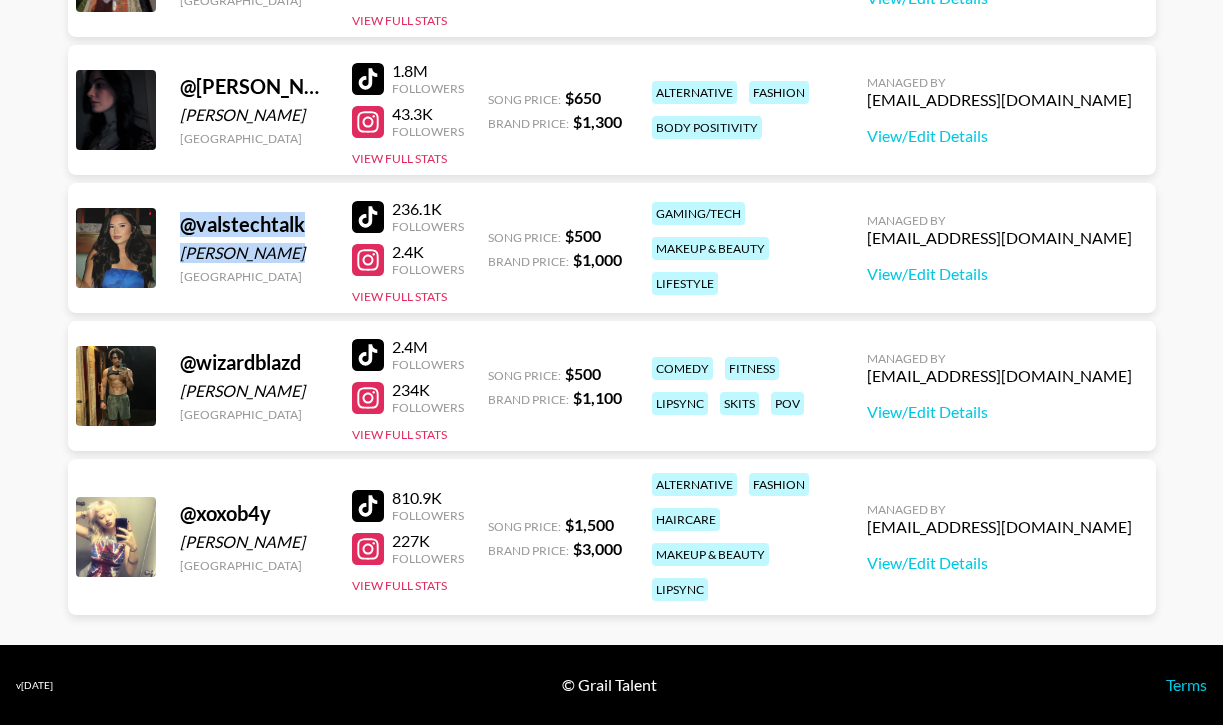 drag, startPoint x: 174, startPoint y: 220, endPoint x: 333, endPoint y: 262, distance: 164.45364 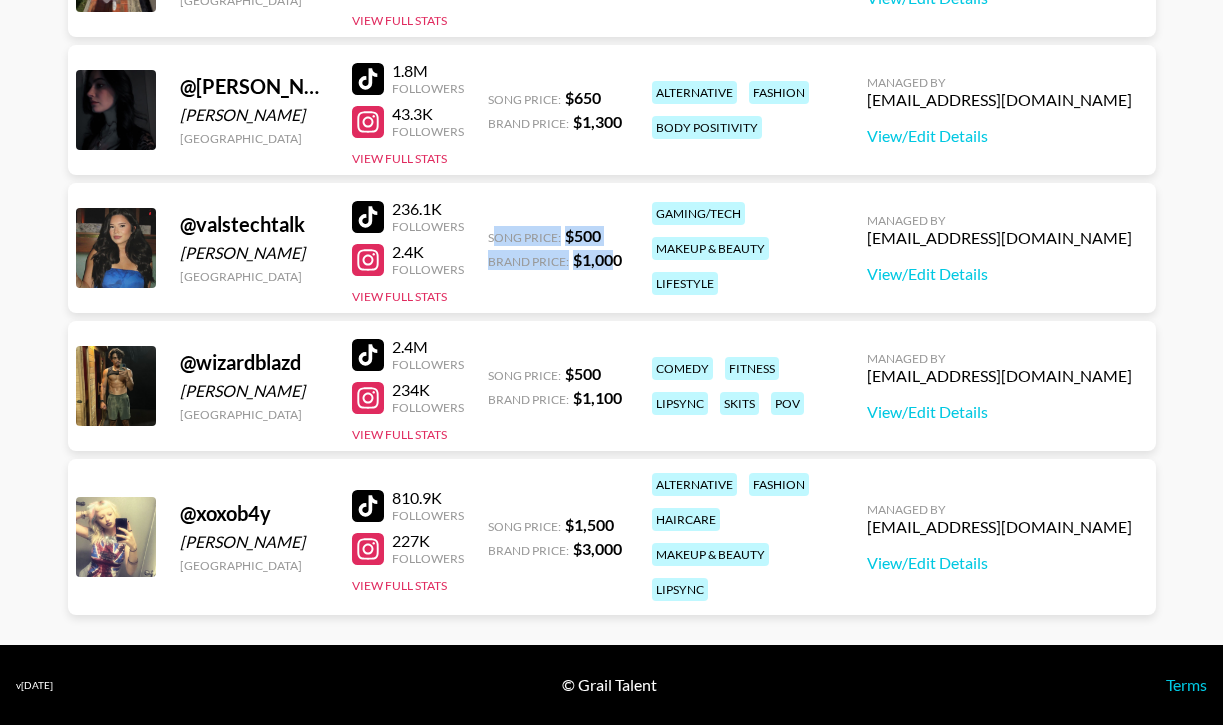 drag, startPoint x: 491, startPoint y: 232, endPoint x: 606, endPoint y: 259, distance: 118.12705 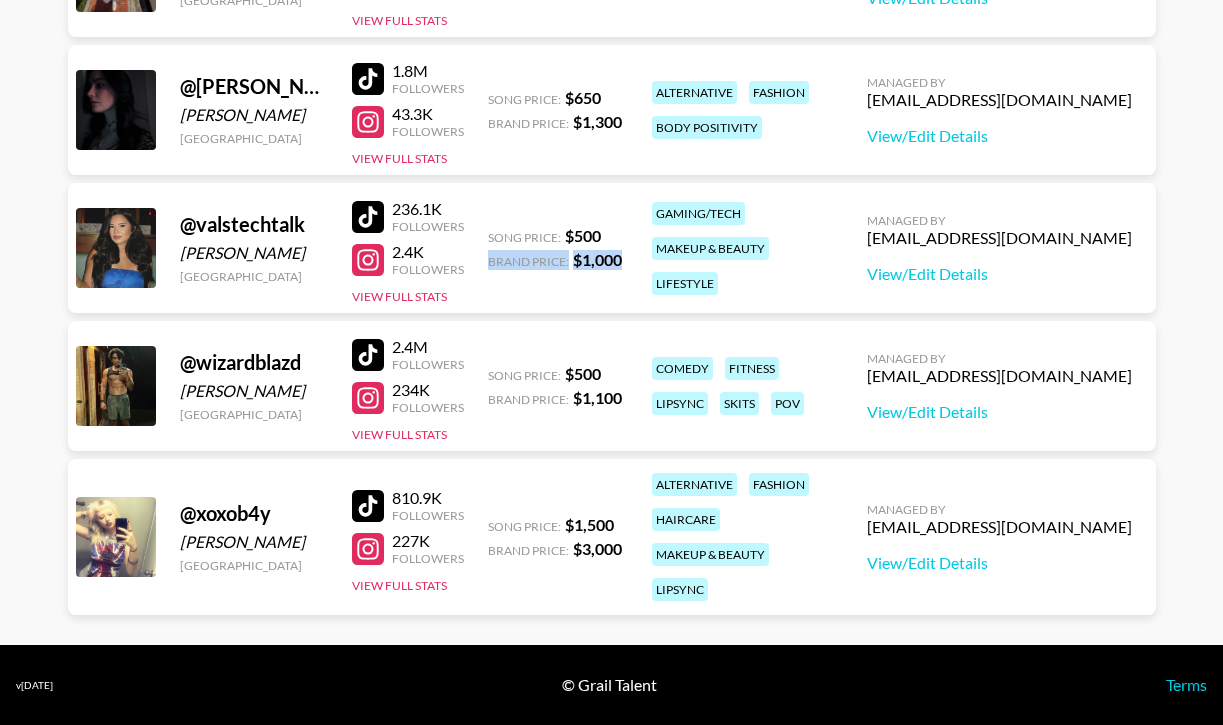 drag, startPoint x: 626, startPoint y: 264, endPoint x: 488, endPoint y: 264, distance: 138 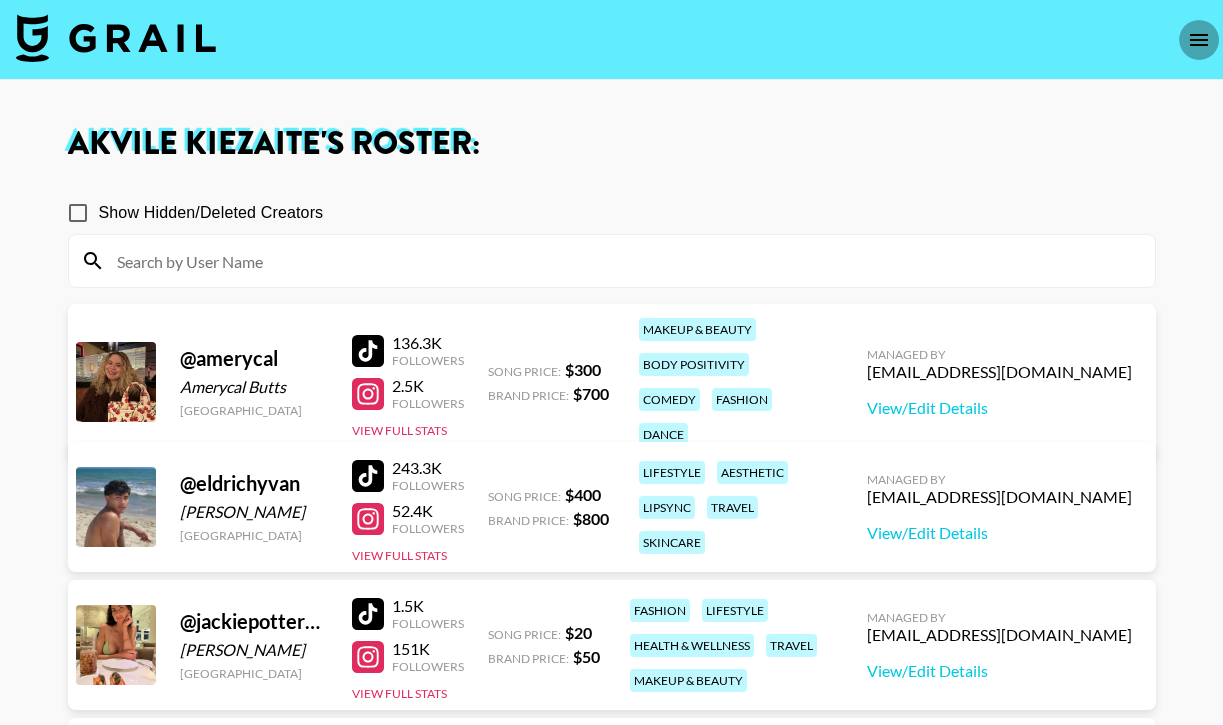 click at bounding box center [1199, 40] 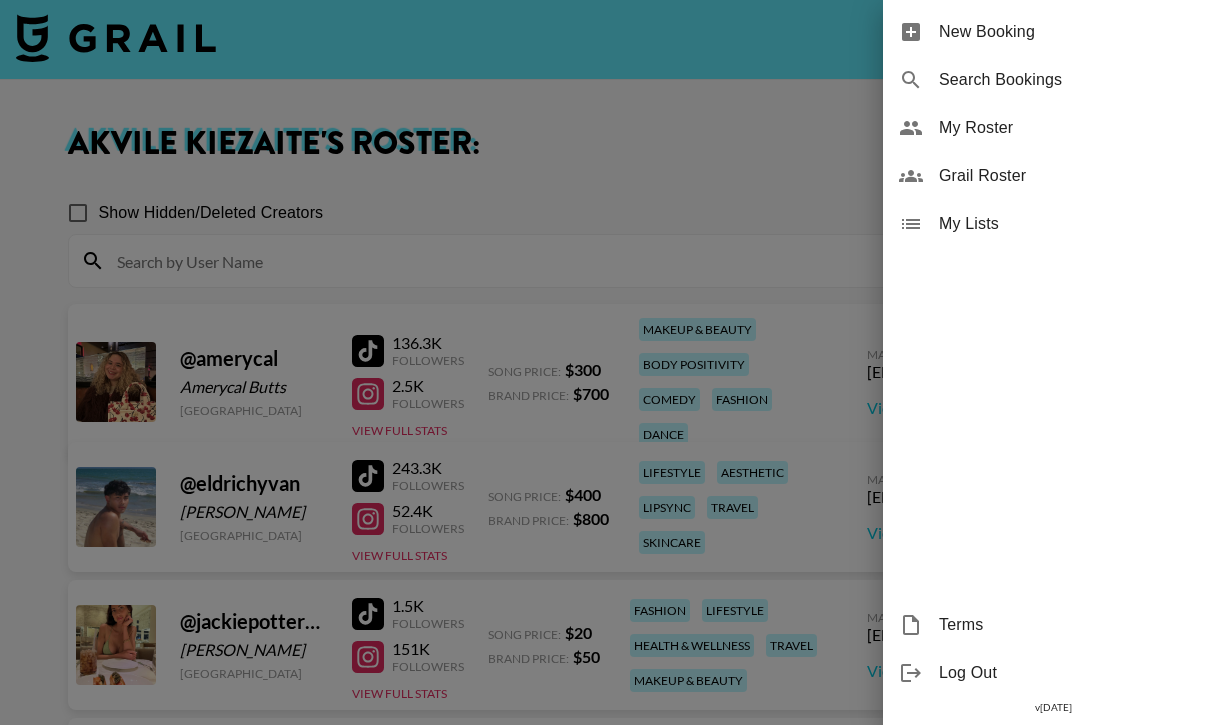 click at bounding box center [611, 362] 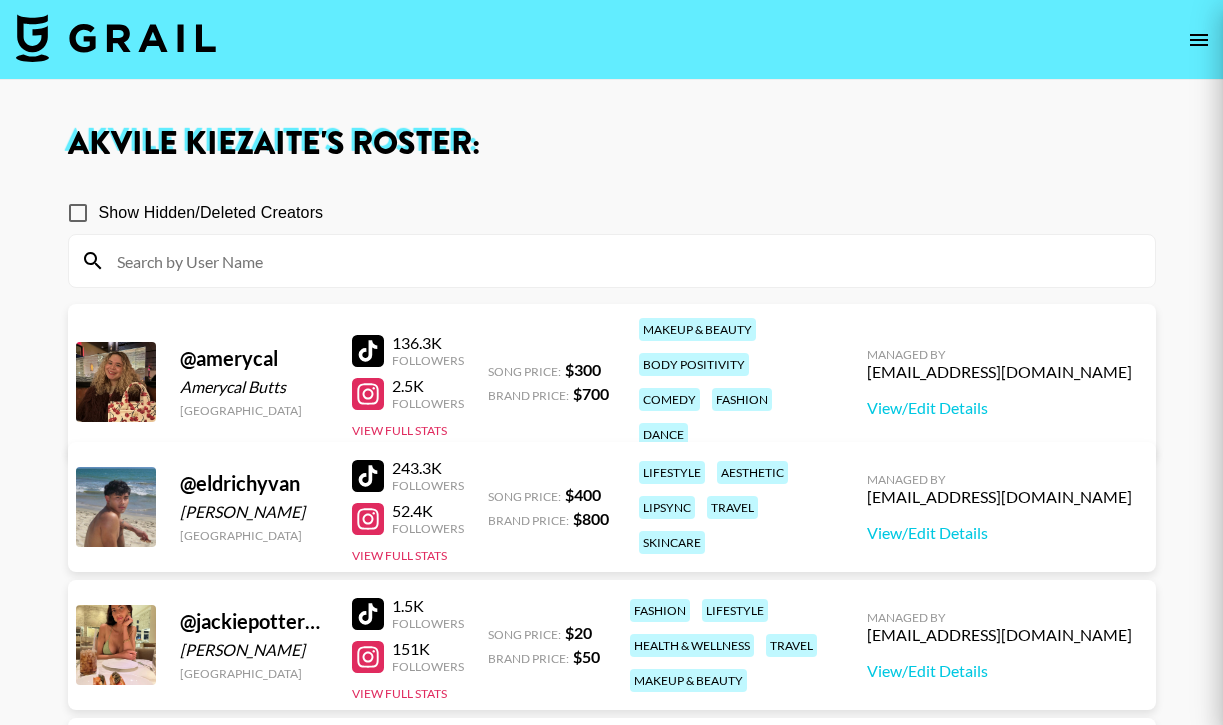 click at bounding box center [116, 38] 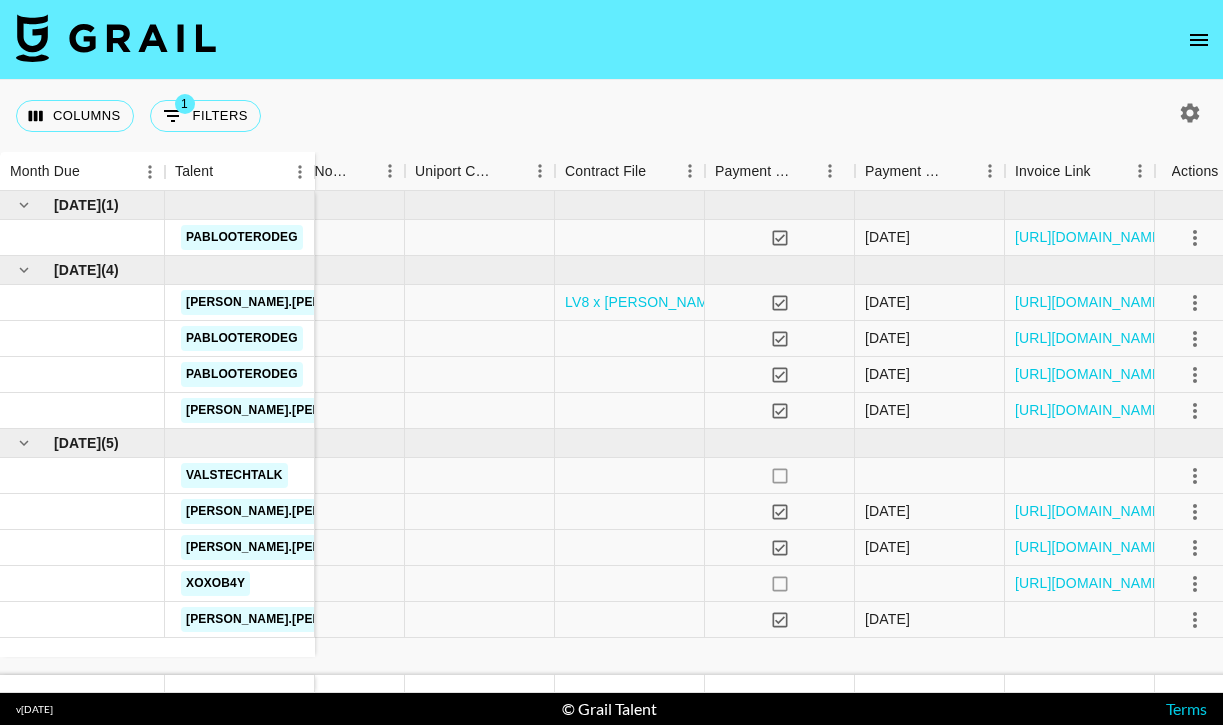 scroll, scrollTop: 0, scrollLeft: 2097, axis: horizontal 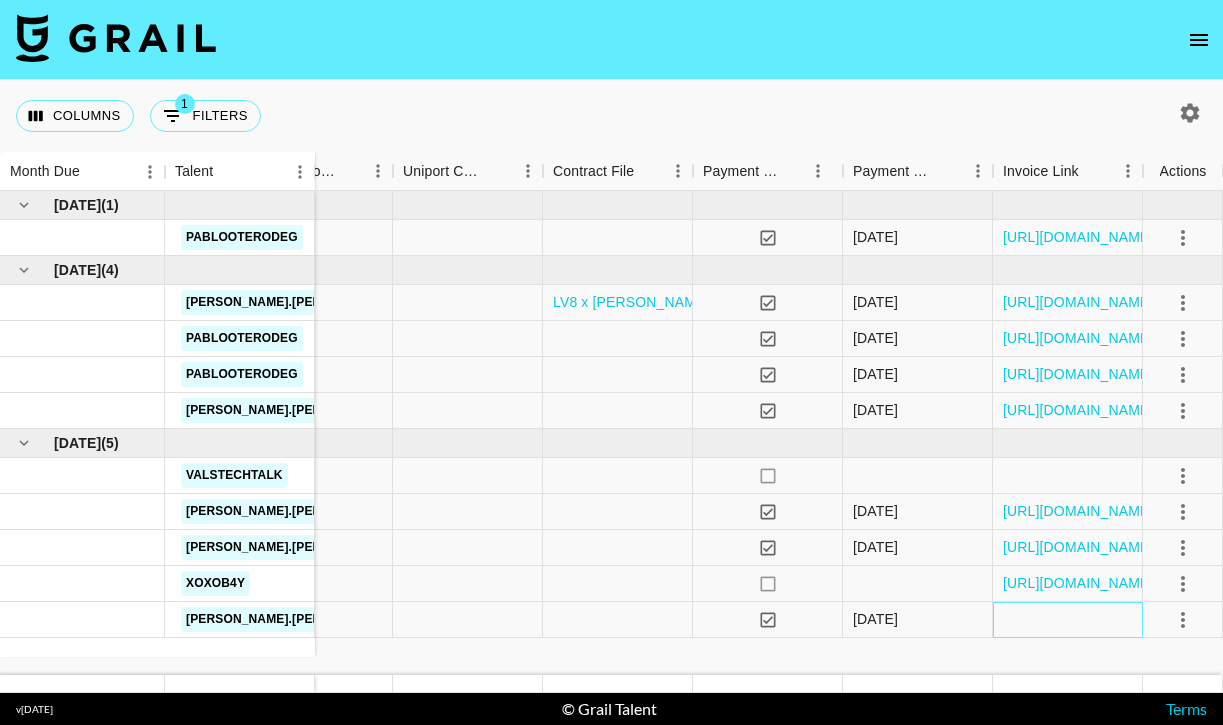 click at bounding box center (1068, 620) 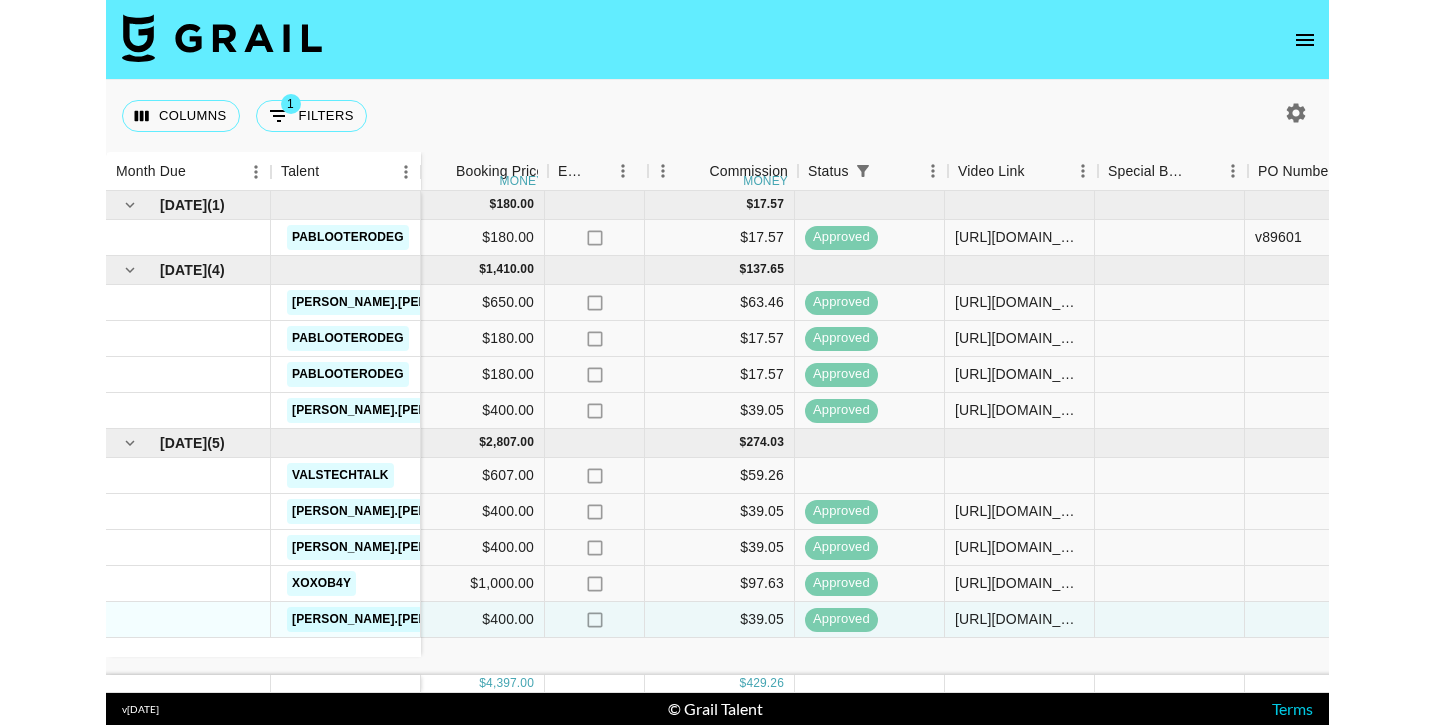 scroll, scrollTop: 0, scrollLeft: 1028, axis: horizontal 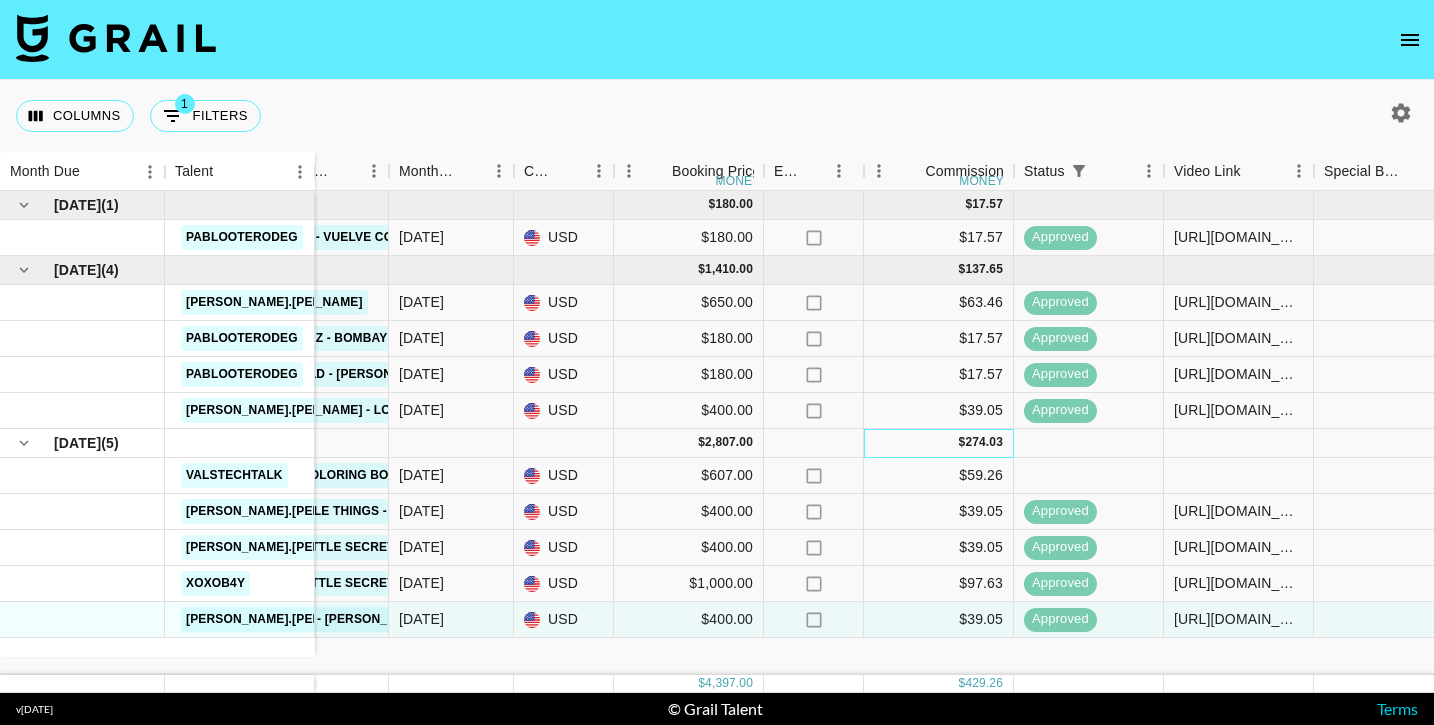 click on "274.03" at bounding box center [984, 442] 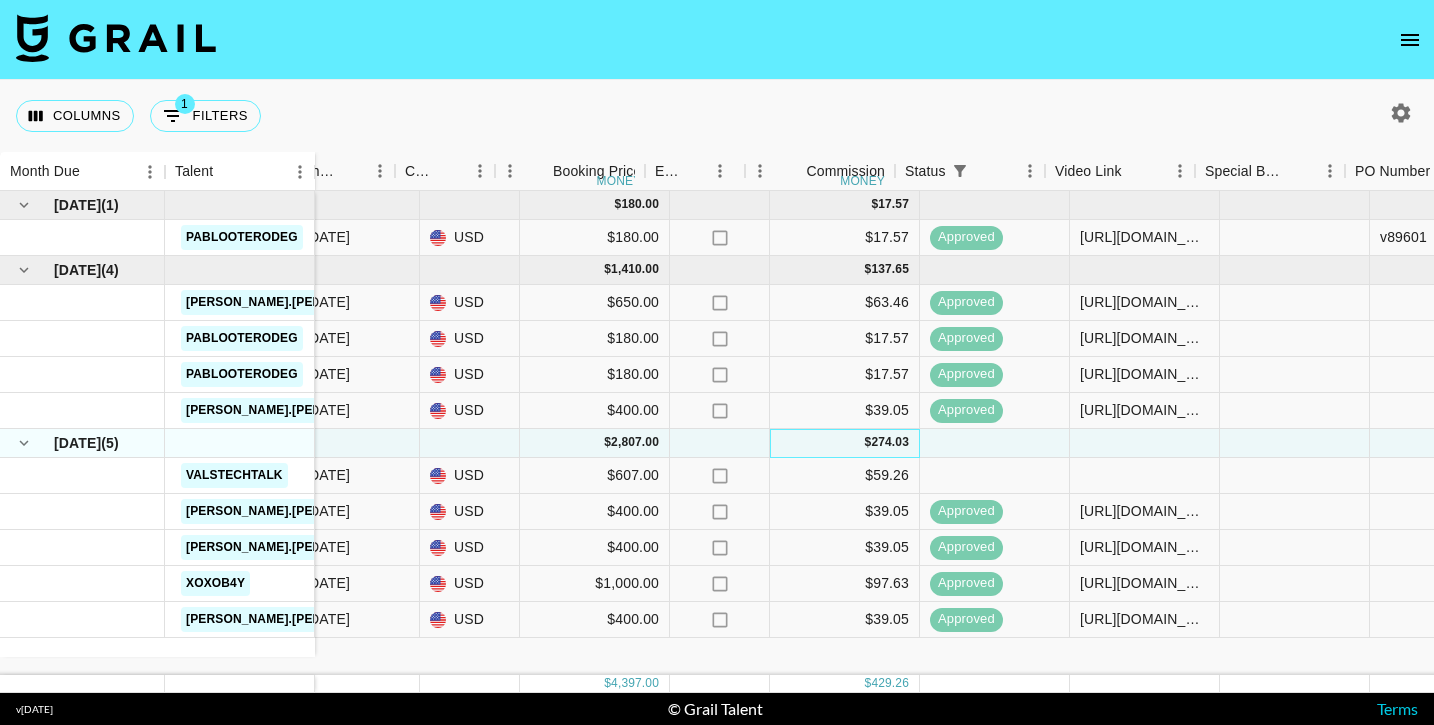 scroll, scrollTop: 0, scrollLeft: 845, axis: horizontal 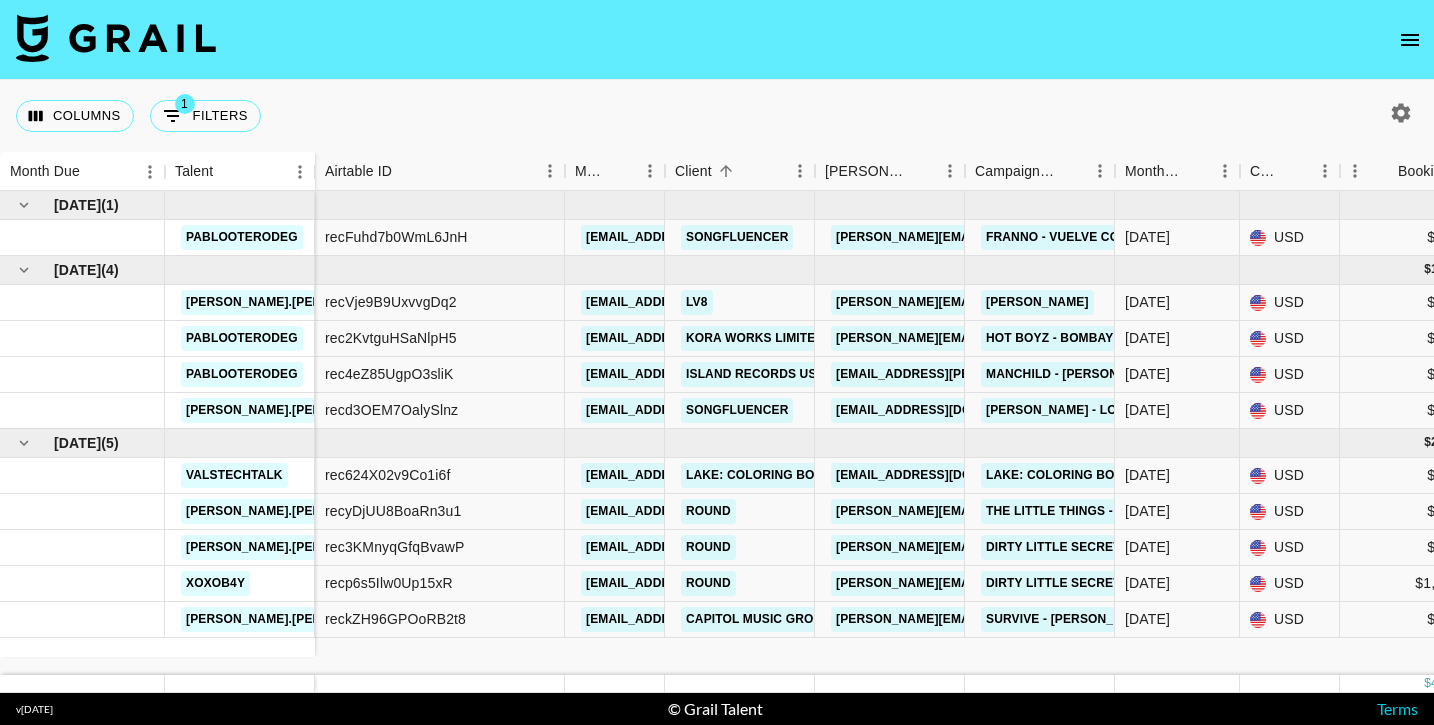 click 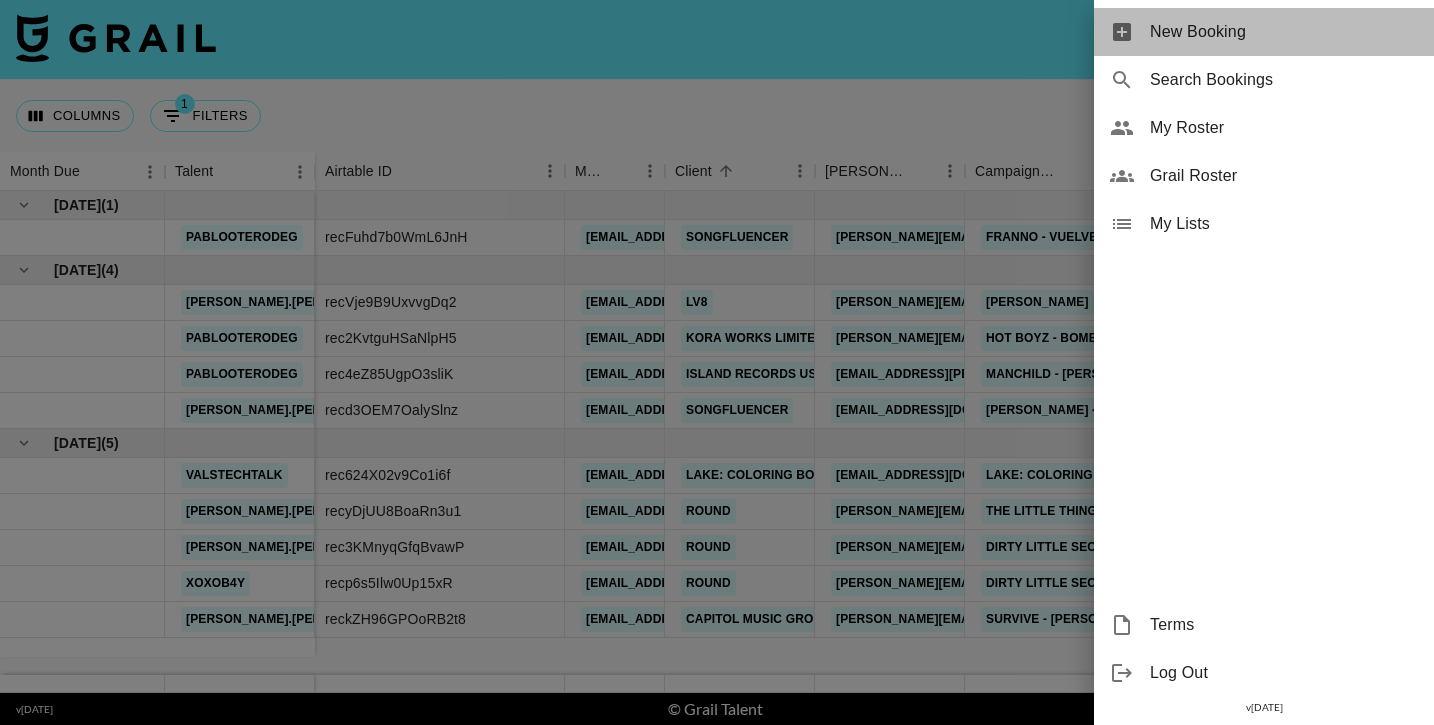 click on "New Booking" at bounding box center (1284, 32) 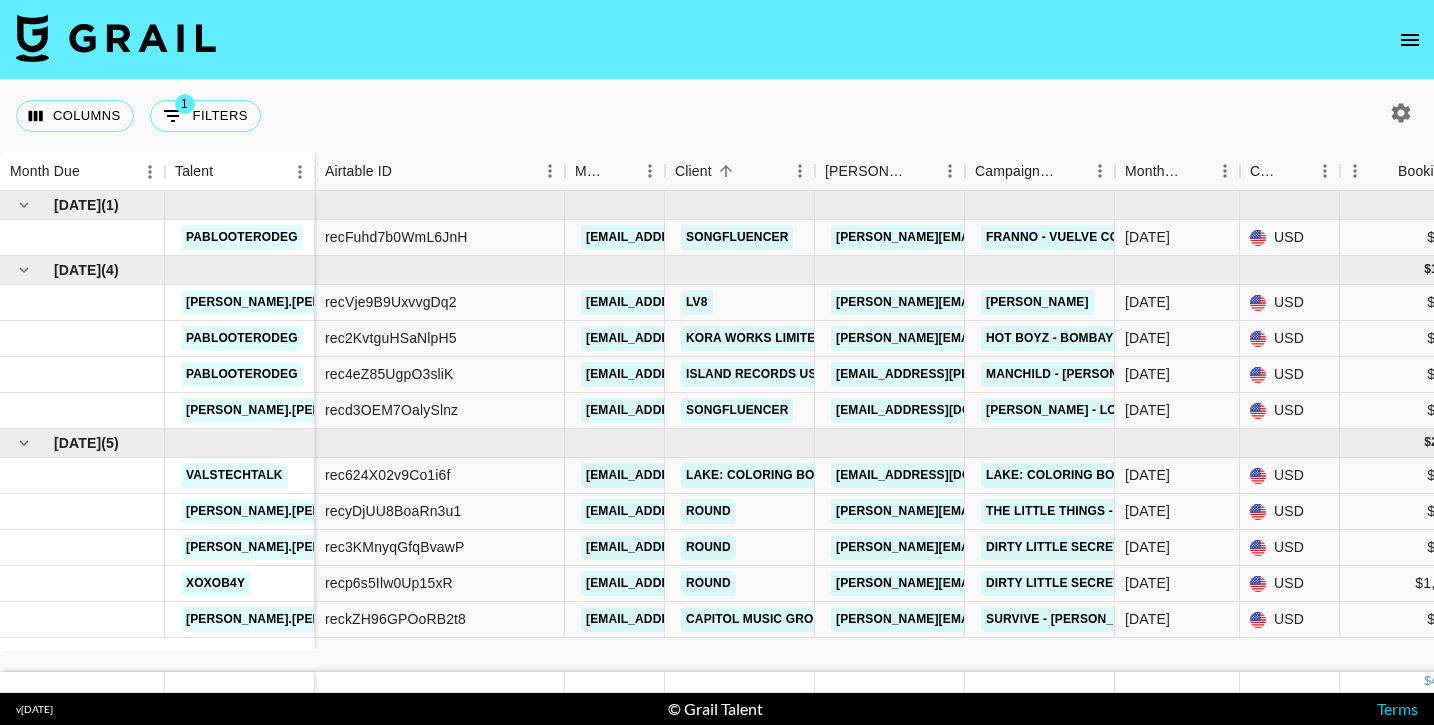 click at bounding box center (717, 40) 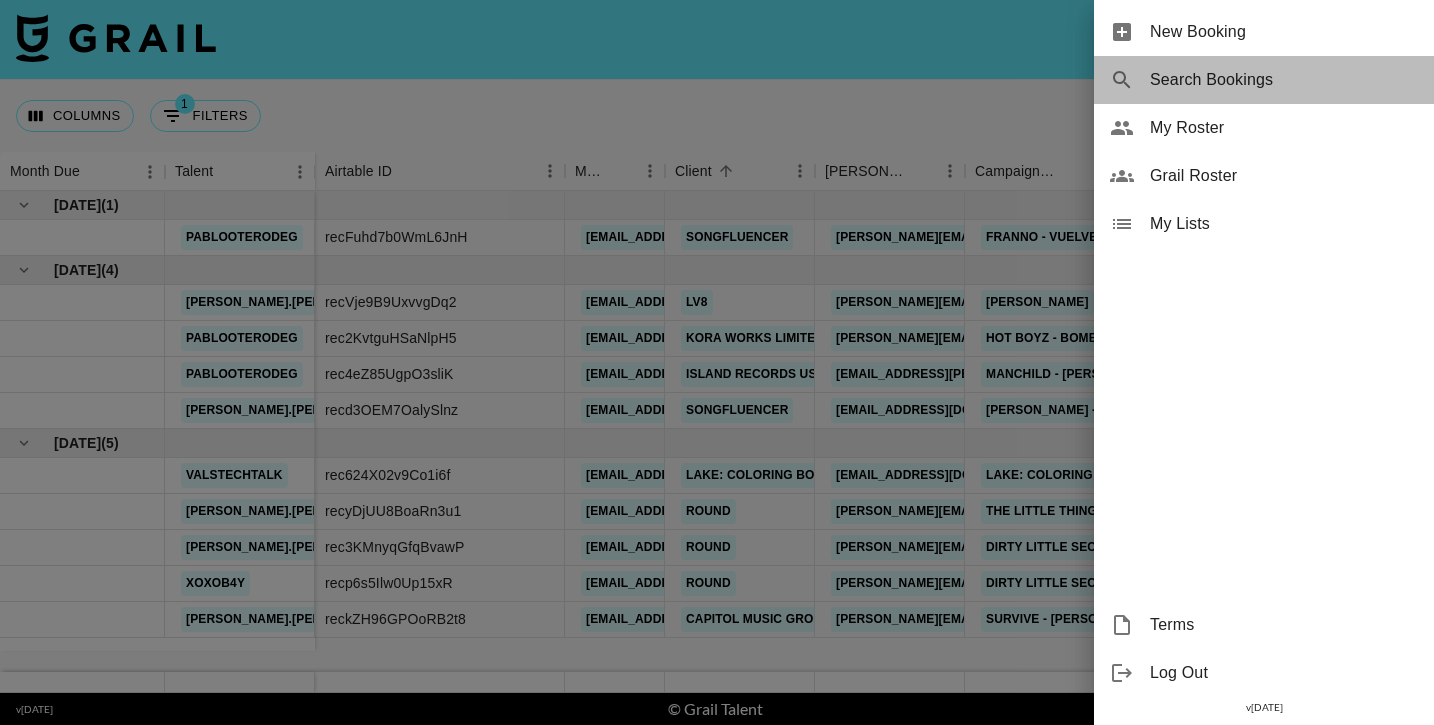 click on "Search Bookings" at bounding box center [1284, 80] 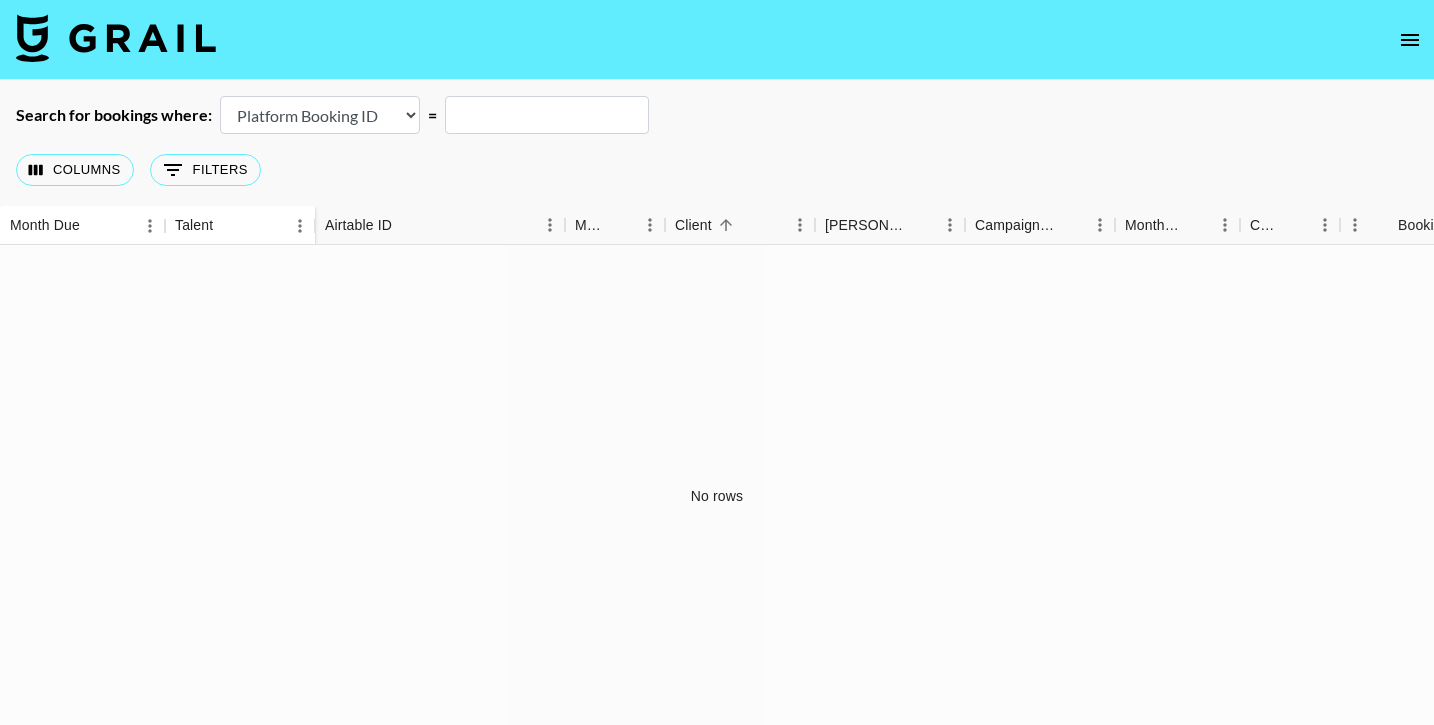 click on "Airtable Booking ID Platform Booking ID Platform Campaign ID" at bounding box center [320, 115] 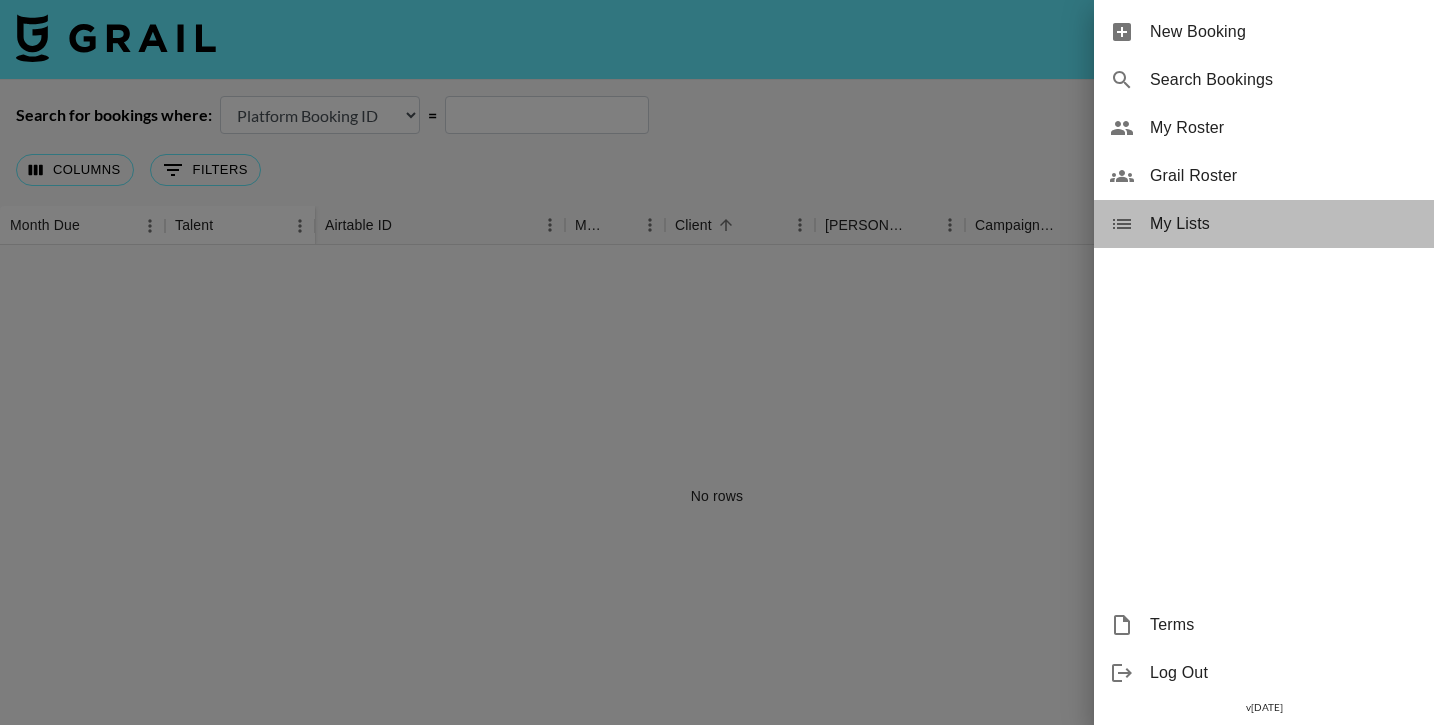 click on "My Lists" at bounding box center (1284, 224) 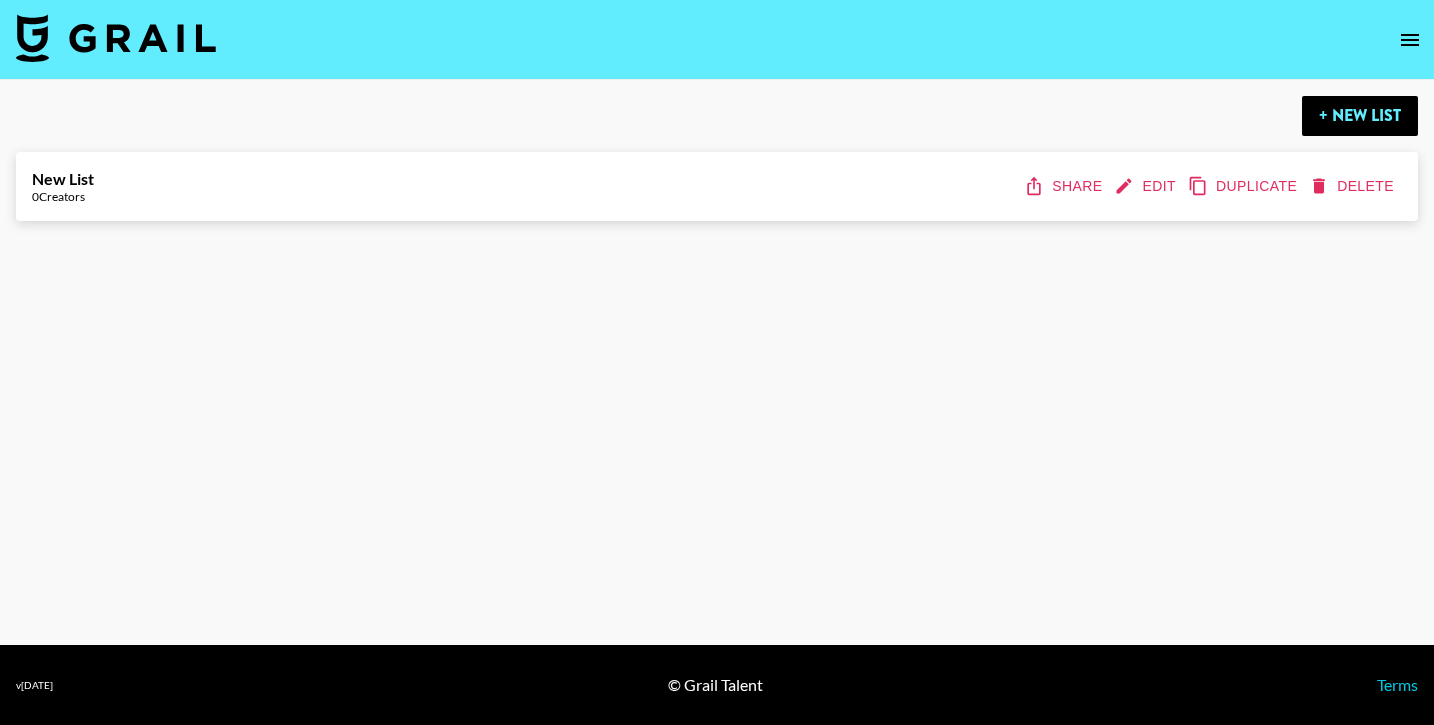 click on "Share" at bounding box center (1065, 186) 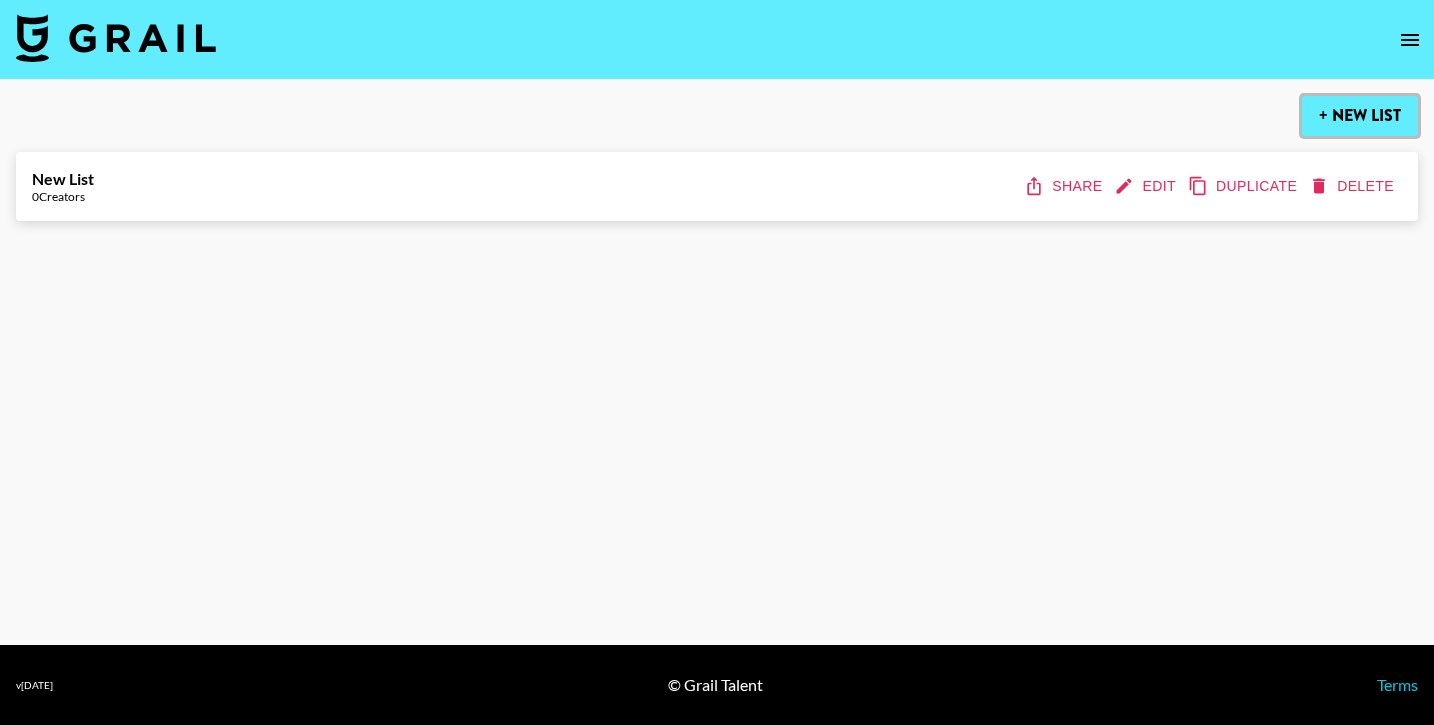 click on "+ New List" at bounding box center (1360, 116) 